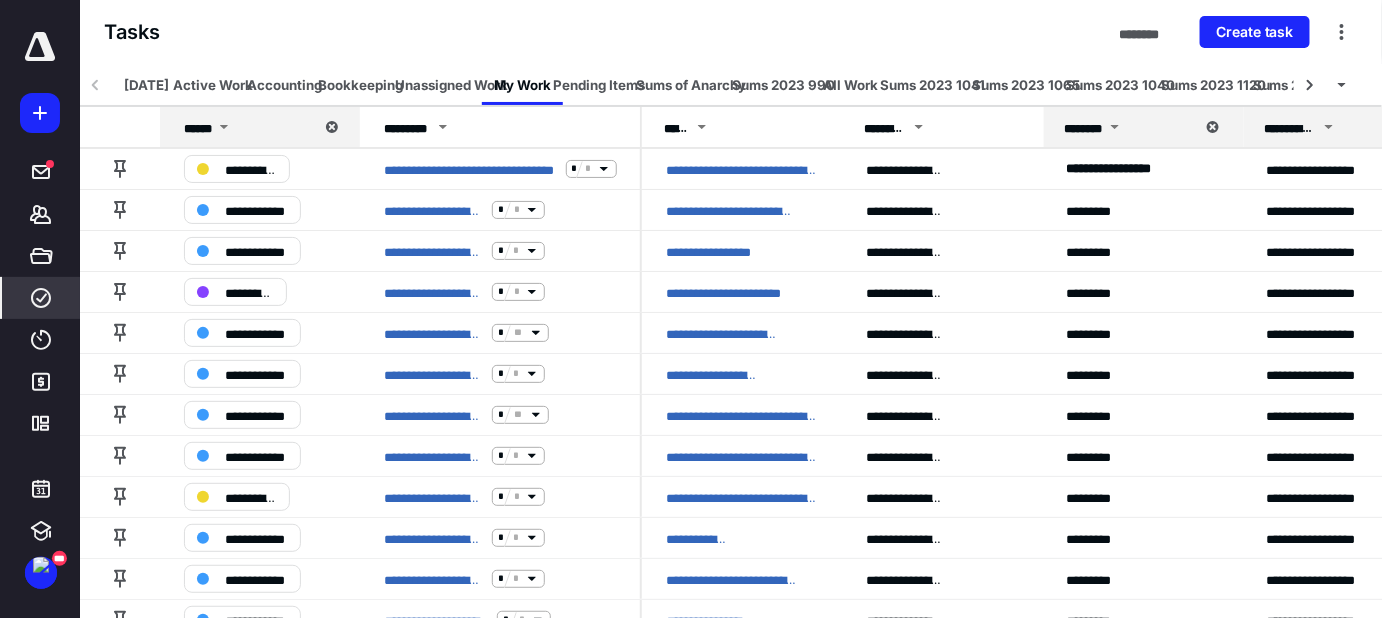 scroll, scrollTop: 0, scrollLeft: 0, axis: both 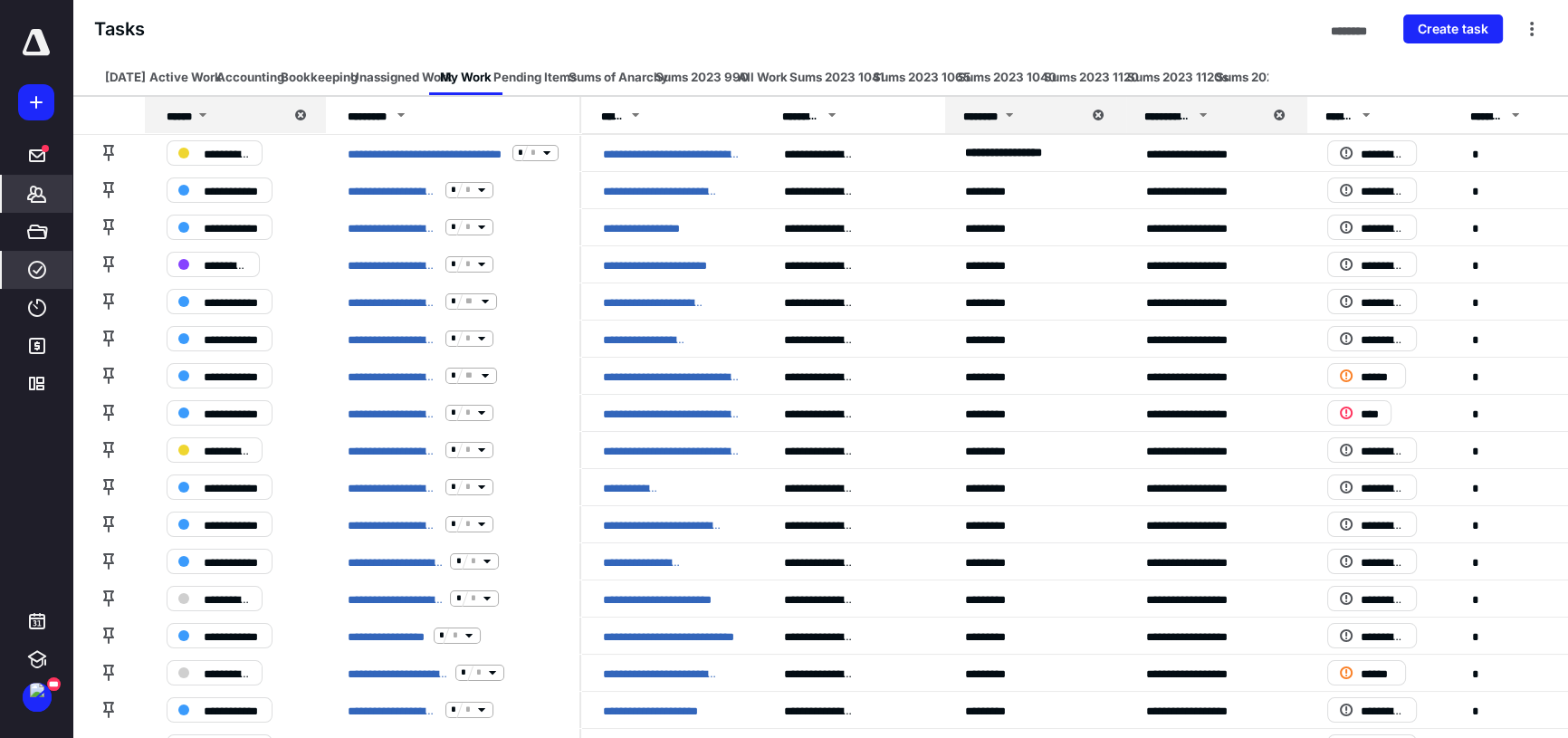 click 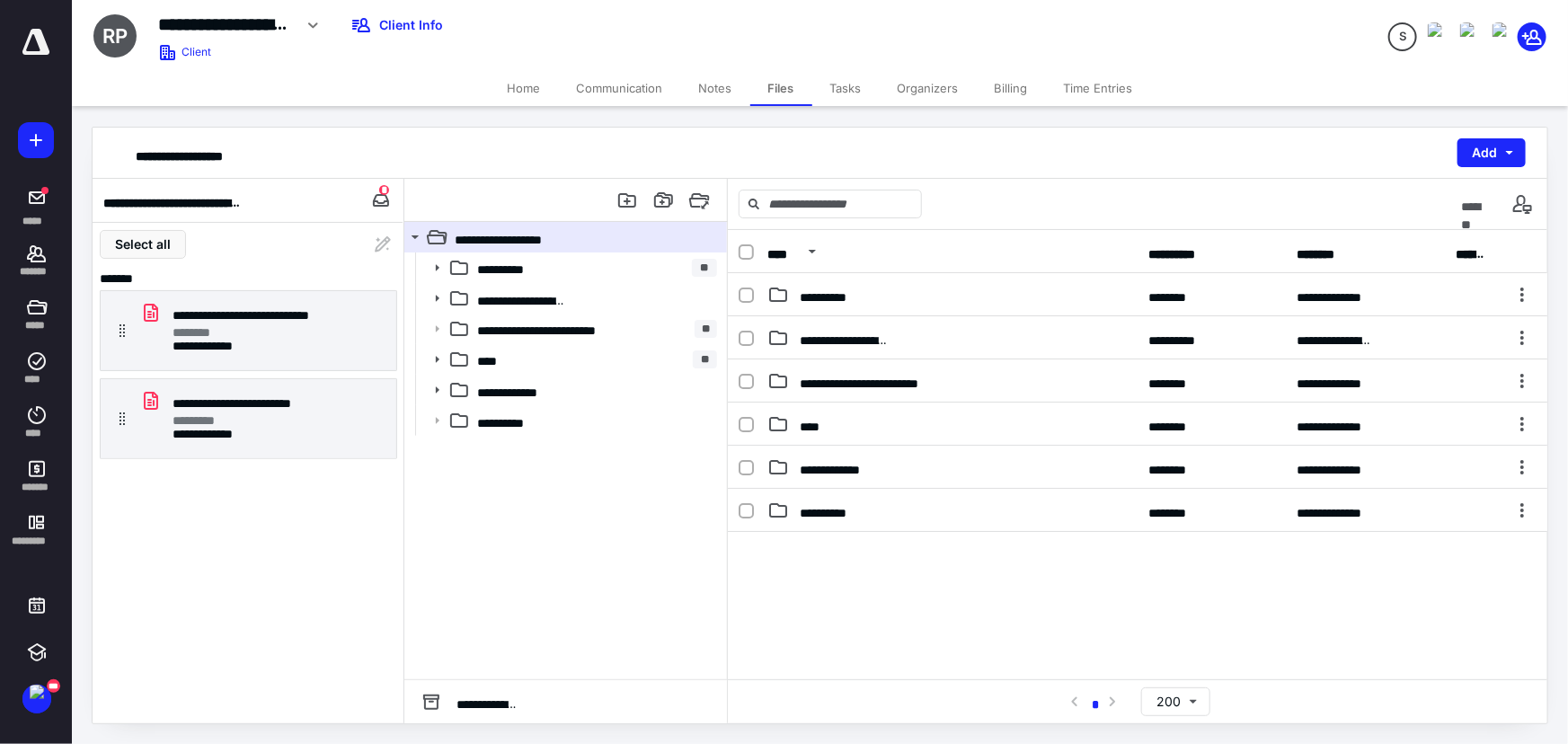 scroll, scrollTop: 0, scrollLeft: 0, axis: both 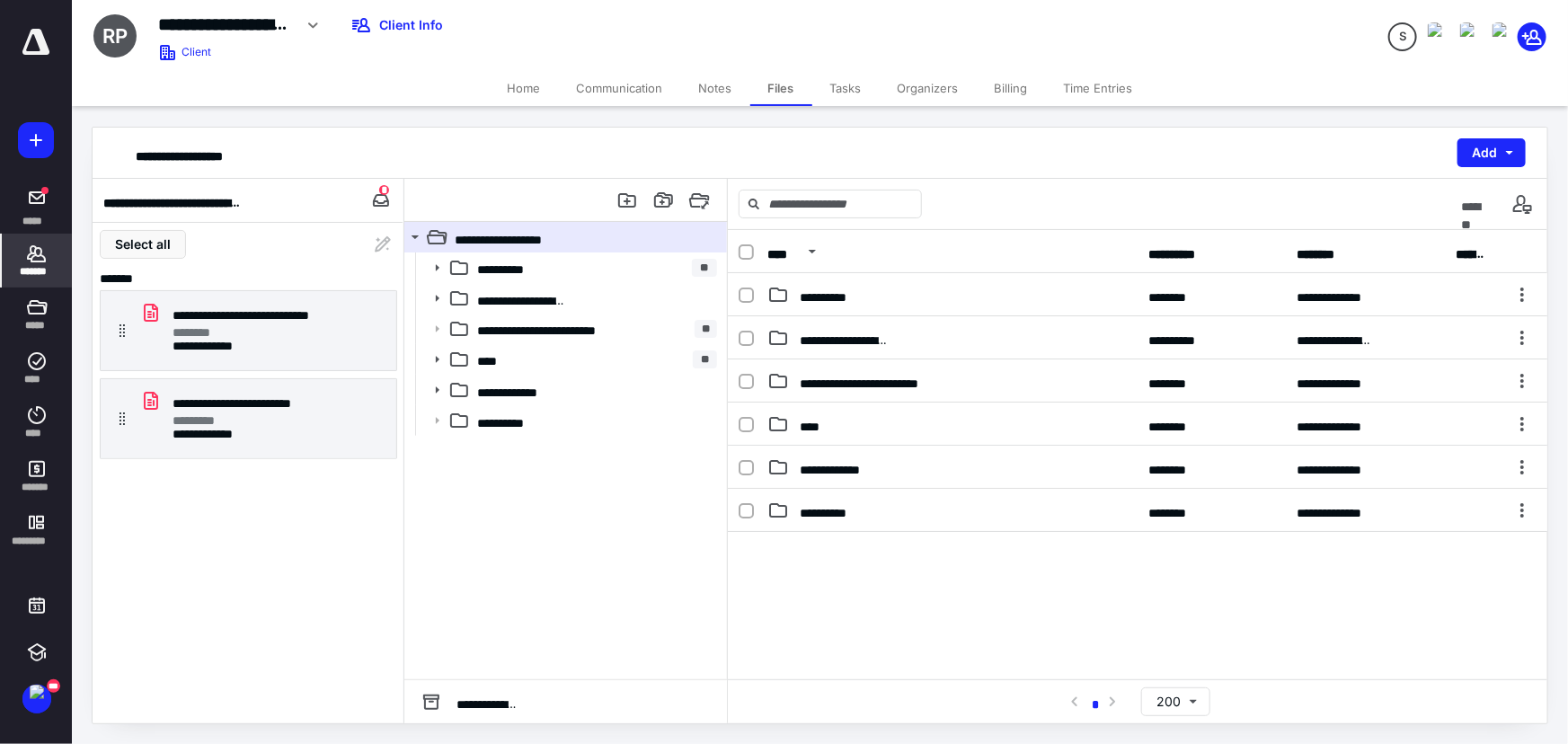 click on "*******" at bounding box center [37, 271] 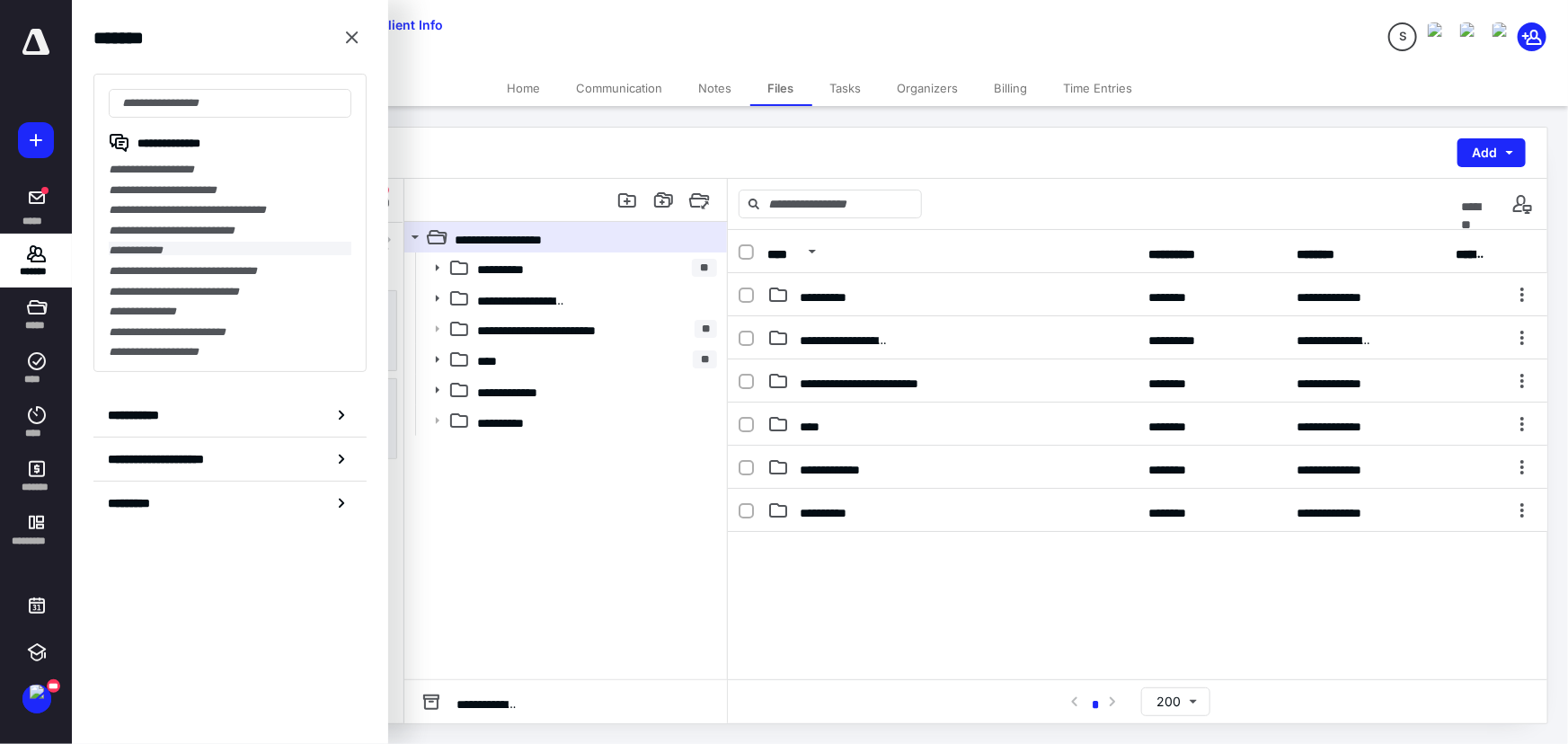 click on "**********" at bounding box center [230, 248] 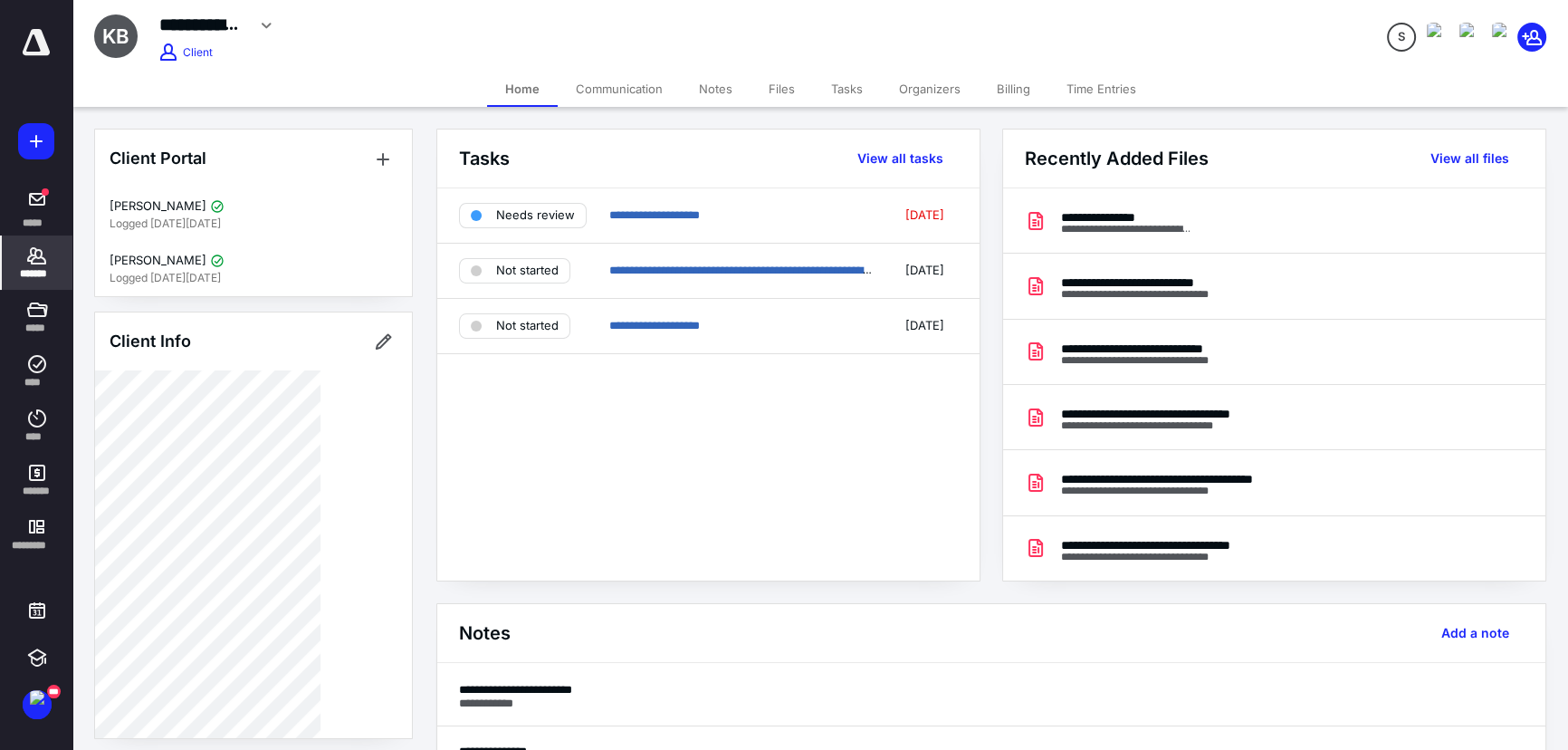 click on "Files" at bounding box center (781, 89) 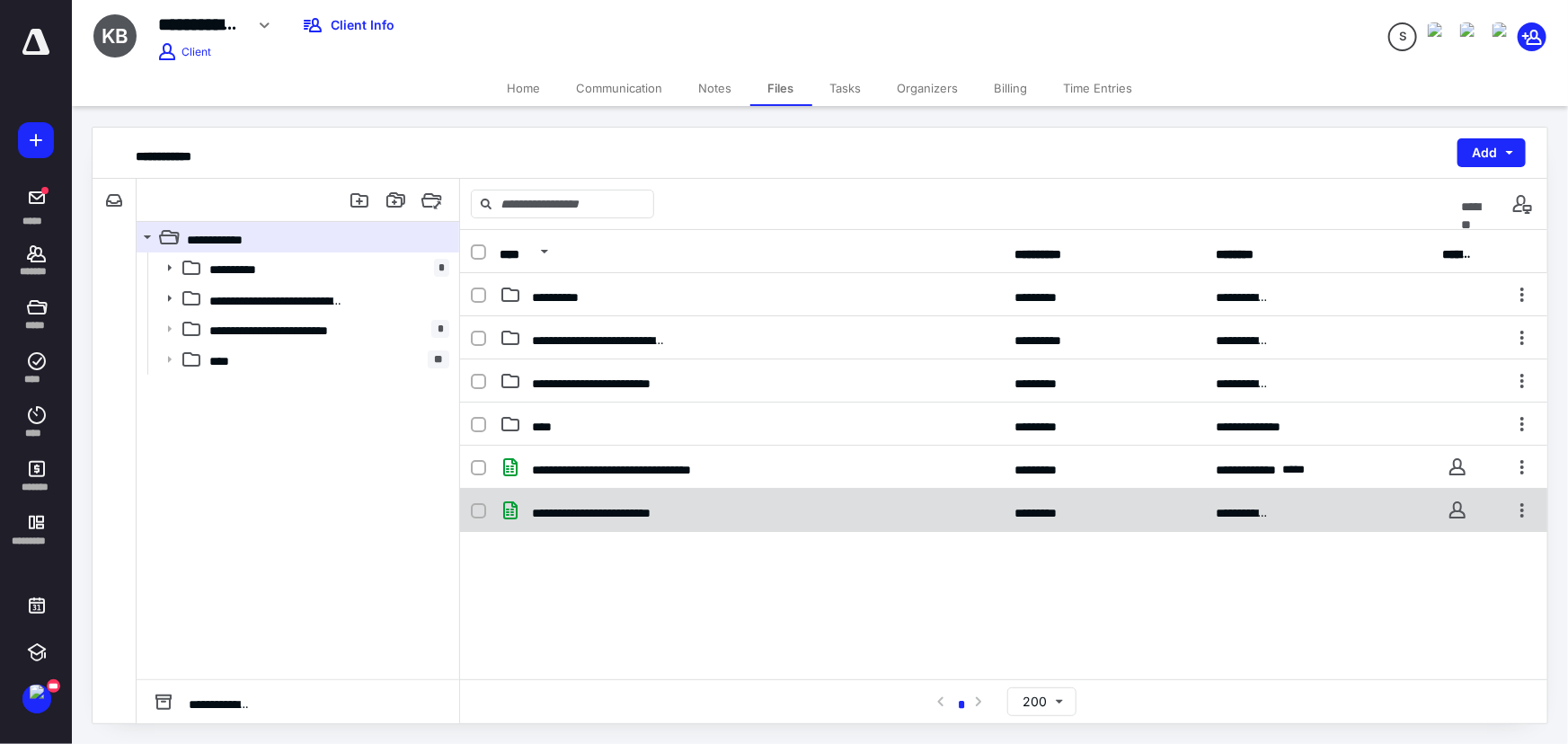 click on "**********" at bounding box center [751, 510] 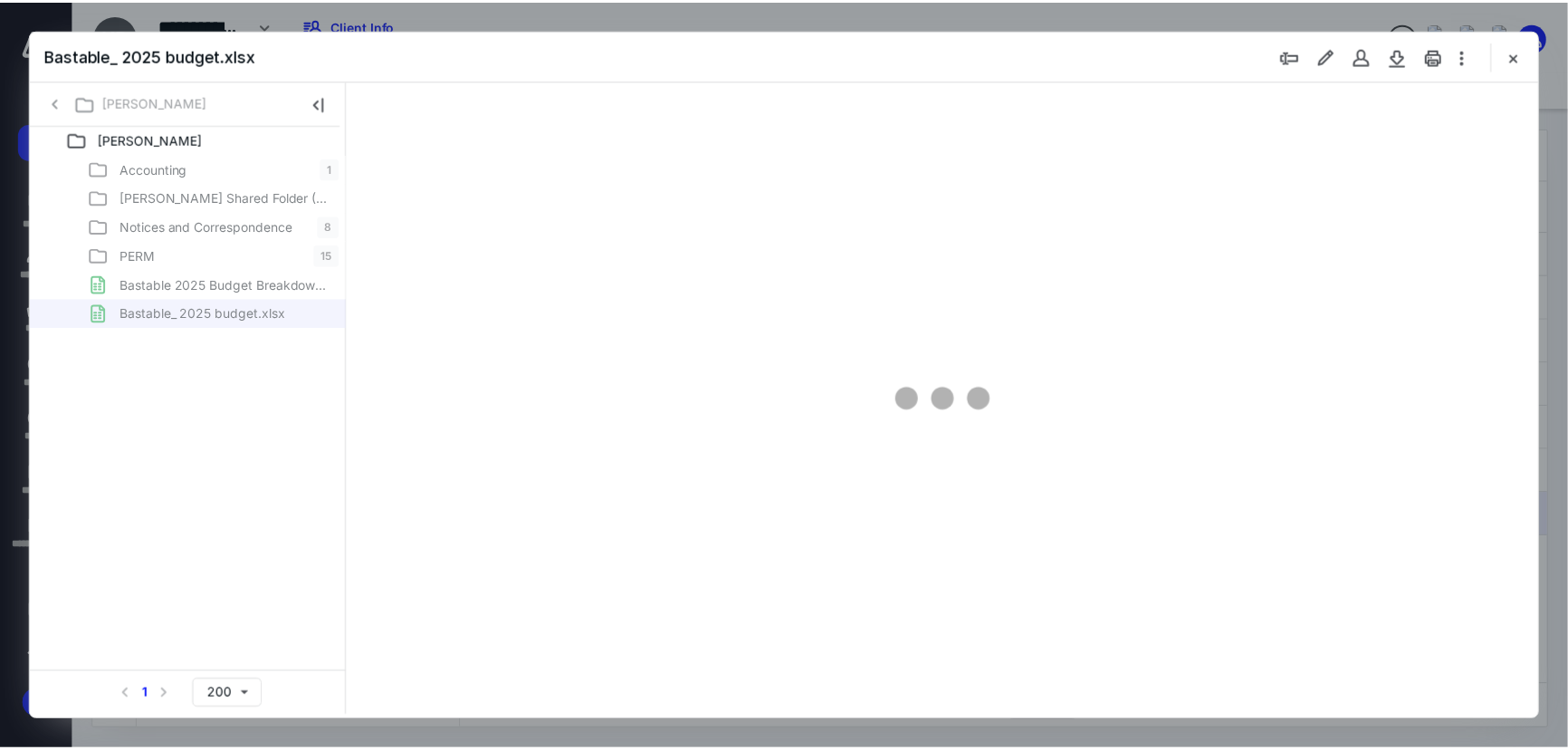 scroll, scrollTop: 0, scrollLeft: 0, axis: both 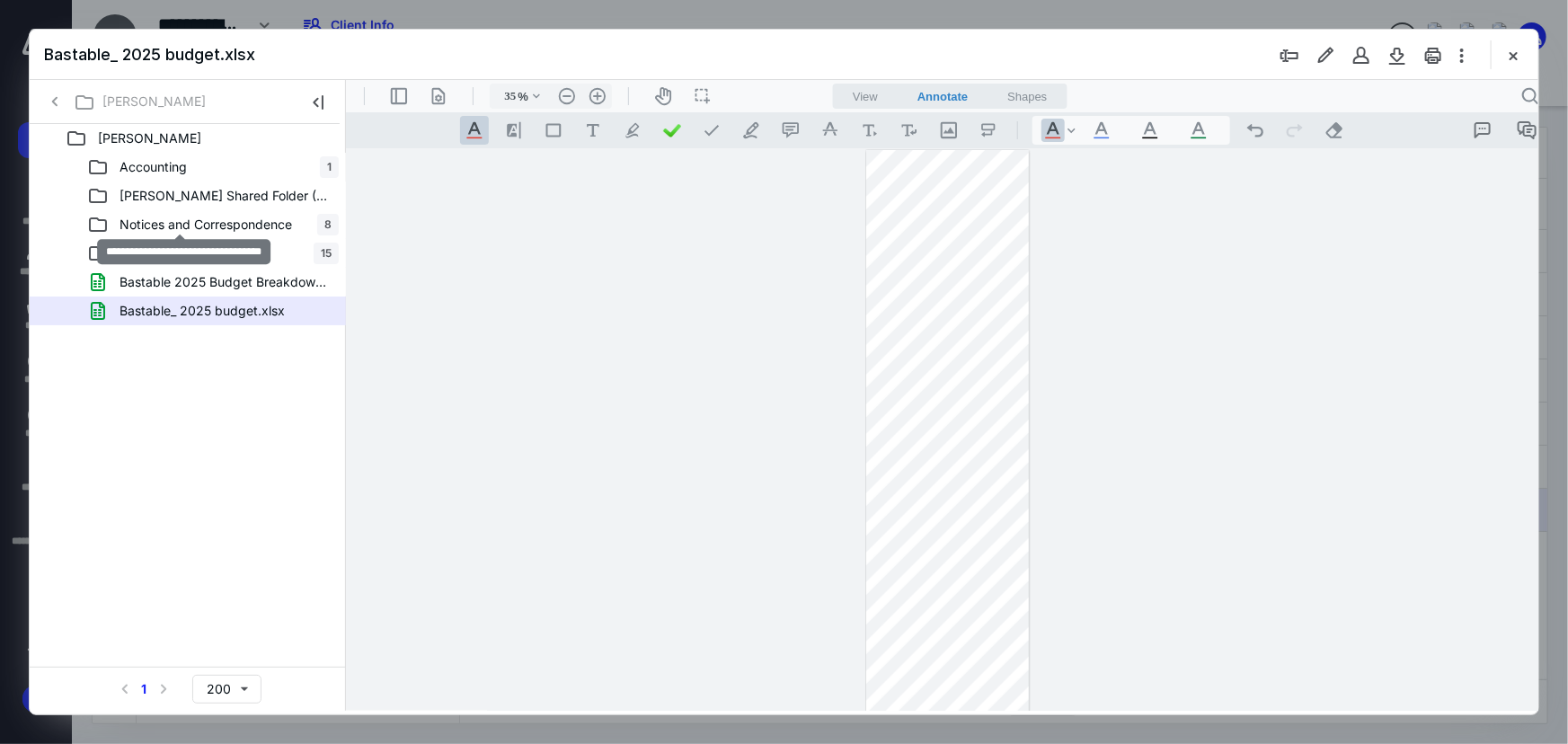 click on "Bastable 2025 Budget Breakdown.xlsx" at bounding box center [224, 282] 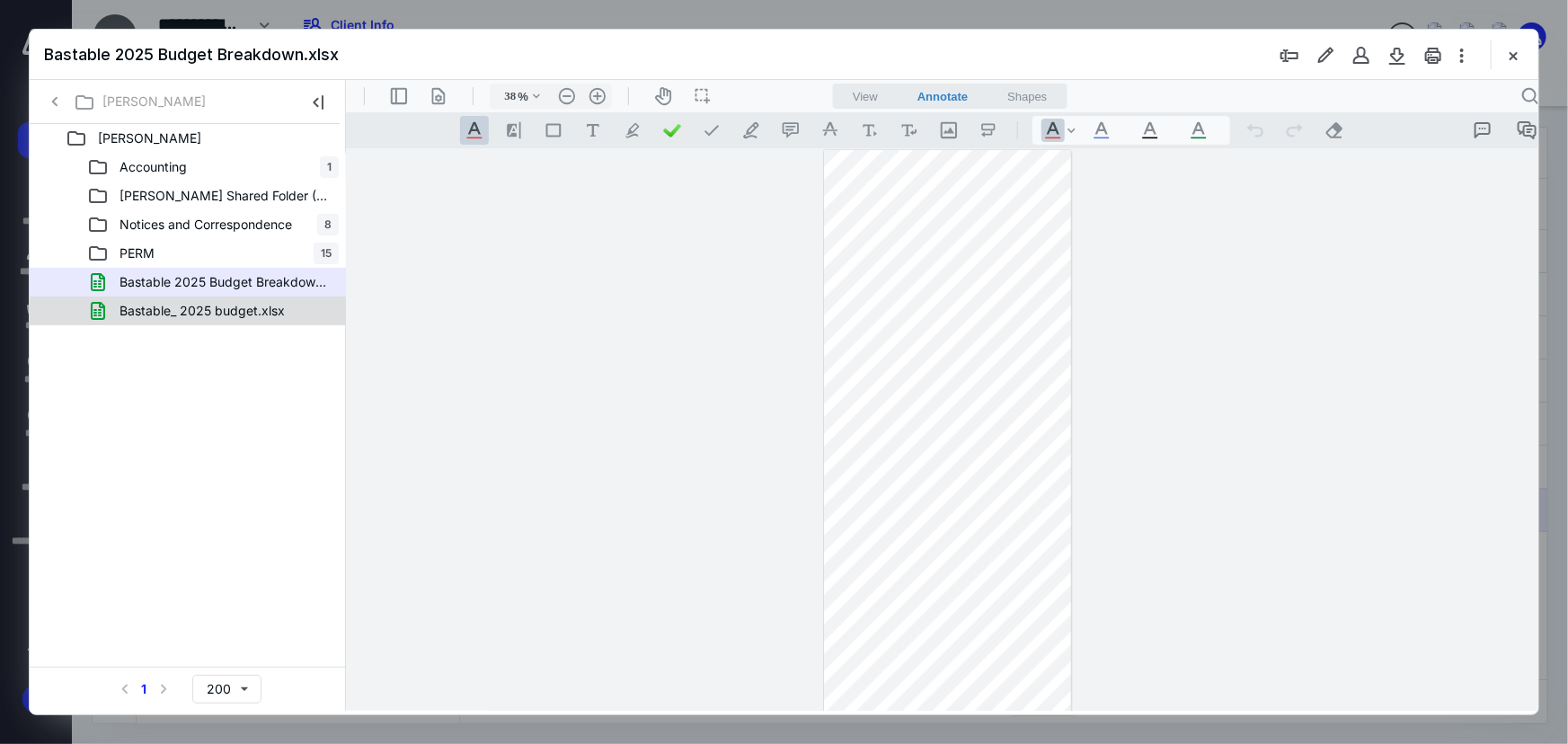 click on "Bastable_ 2025 budget.xlsx" at bounding box center [202, 311] 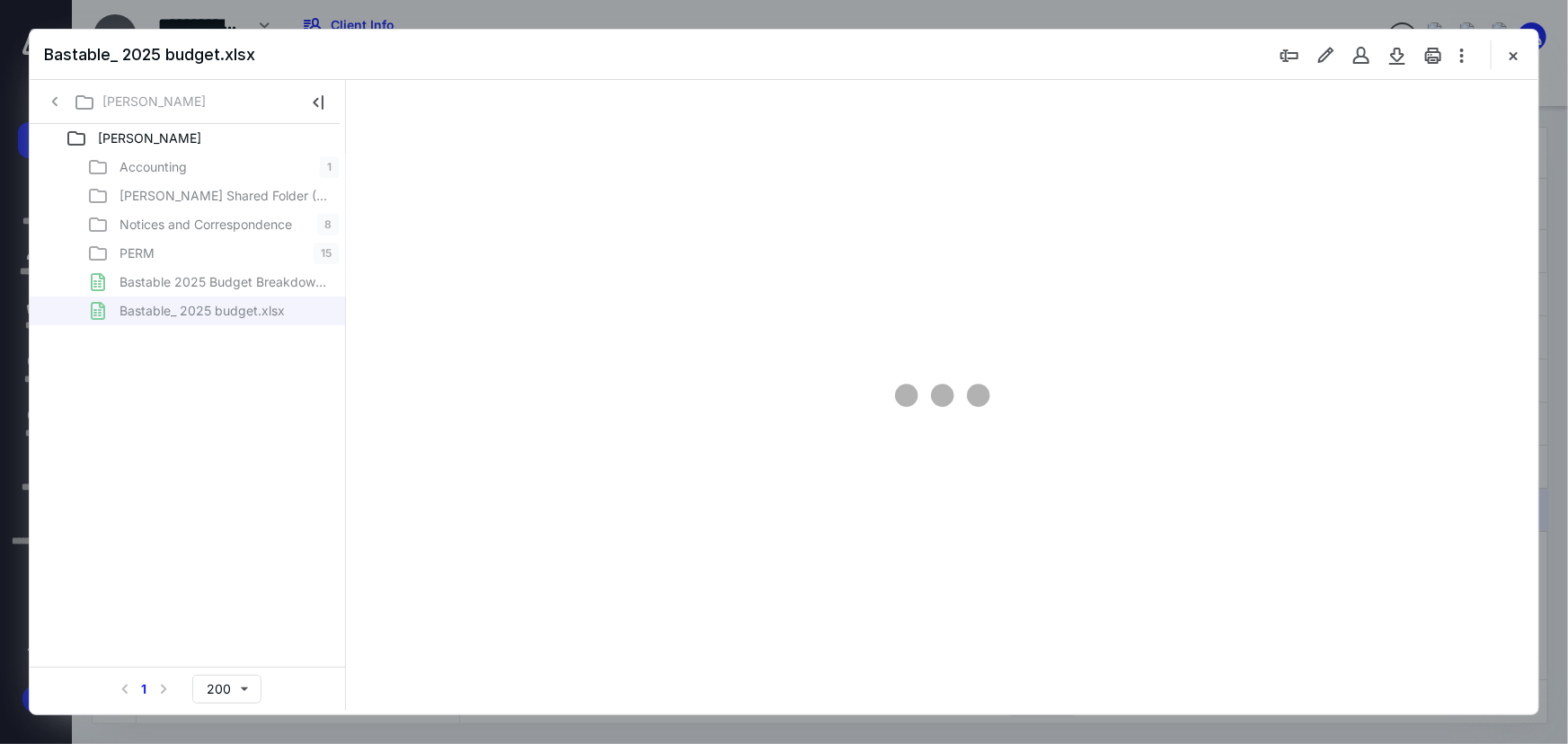 type on "35" 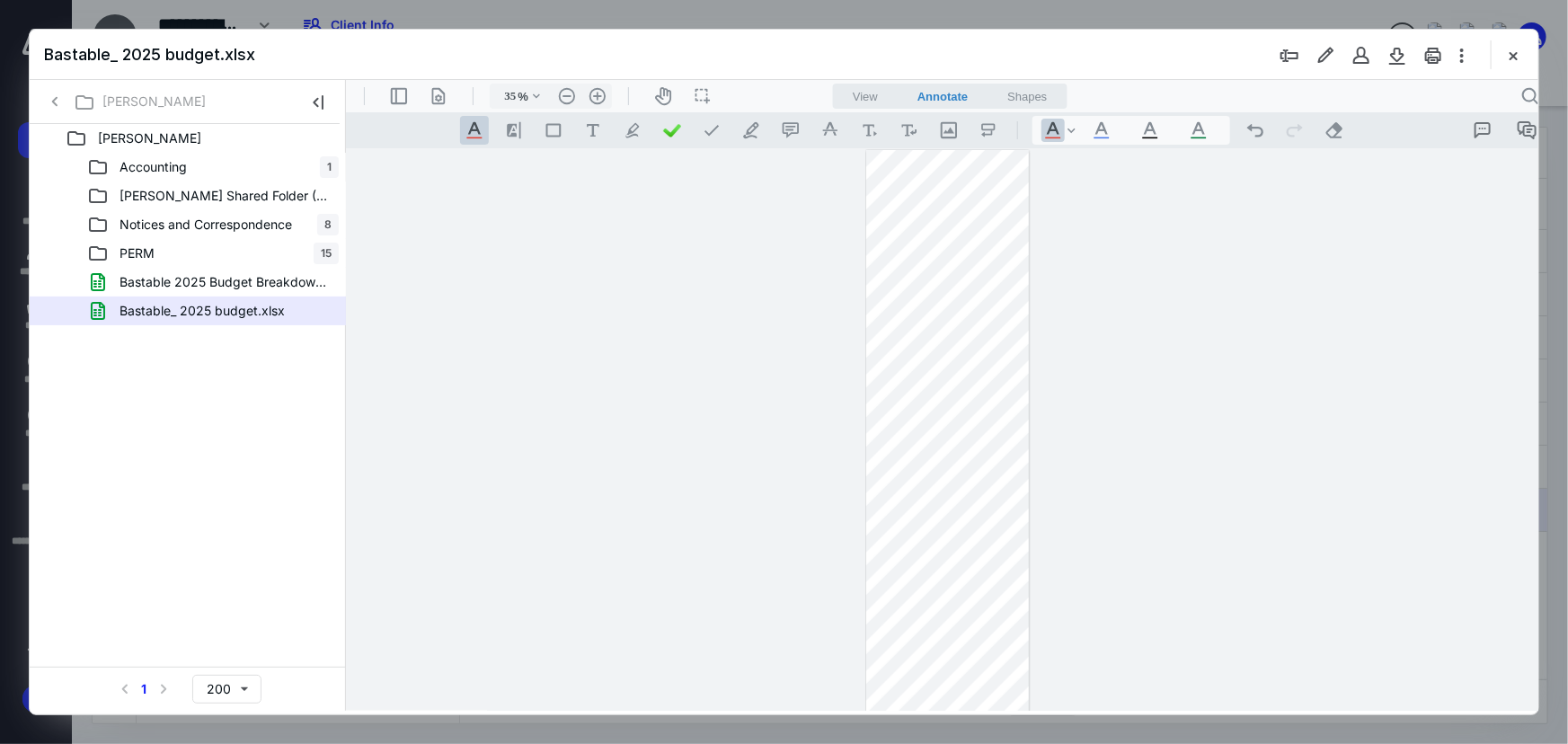 drag, startPoint x: 1524, startPoint y: 42, endPoint x: 1451, endPoint y: 33, distance: 73.5527 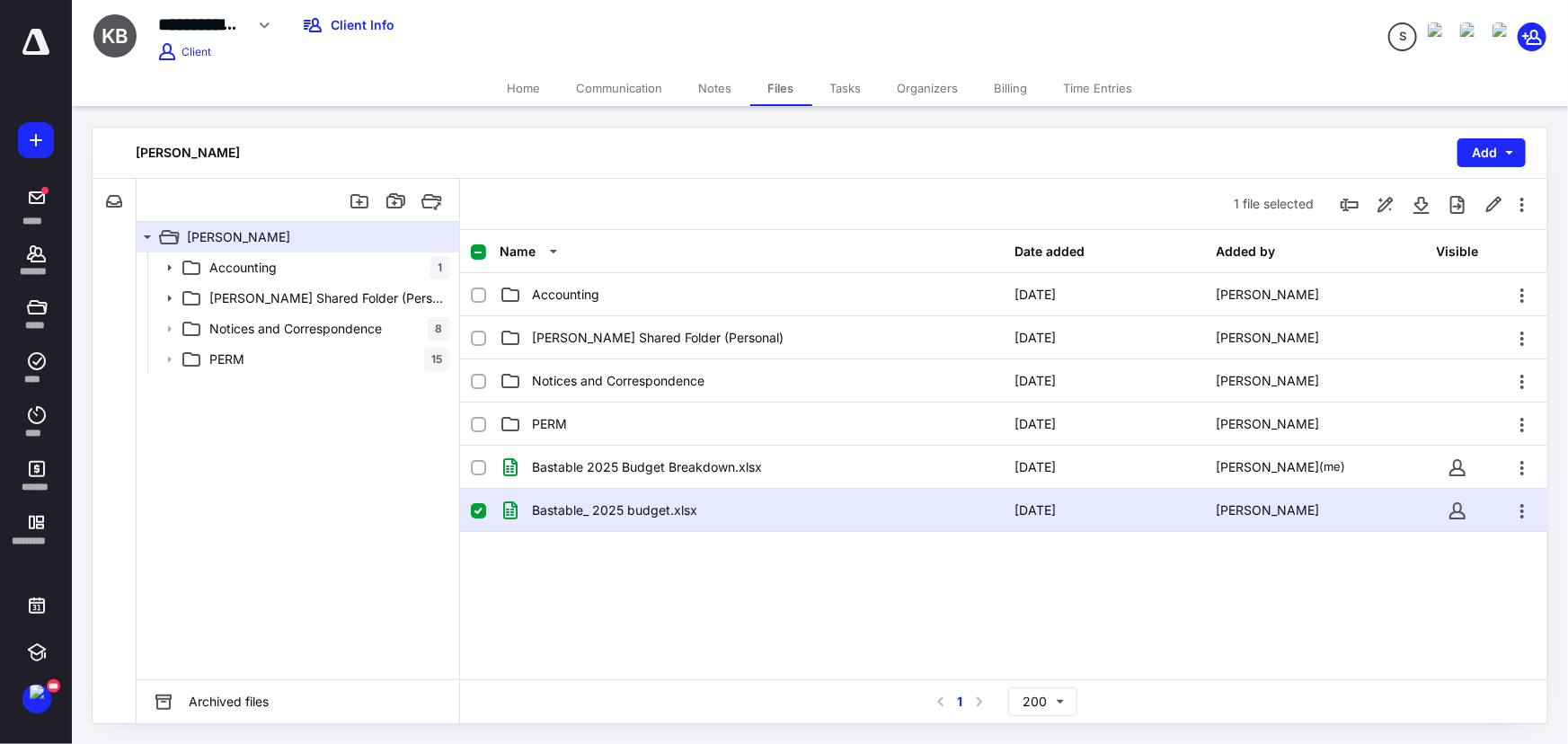 click on "Notes" at bounding box center [715, 88] 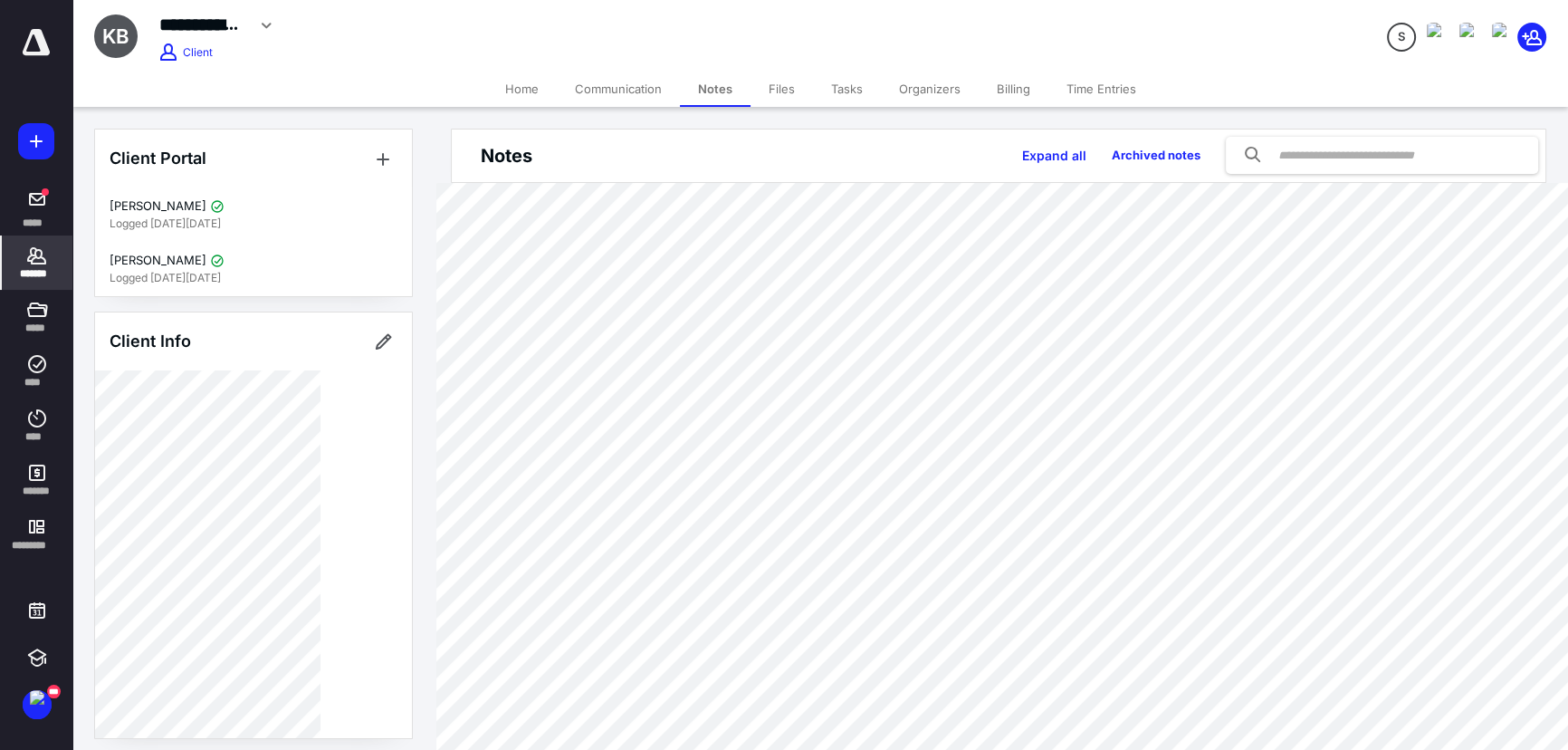 click on "Communication" at bounding box center [618, 89] 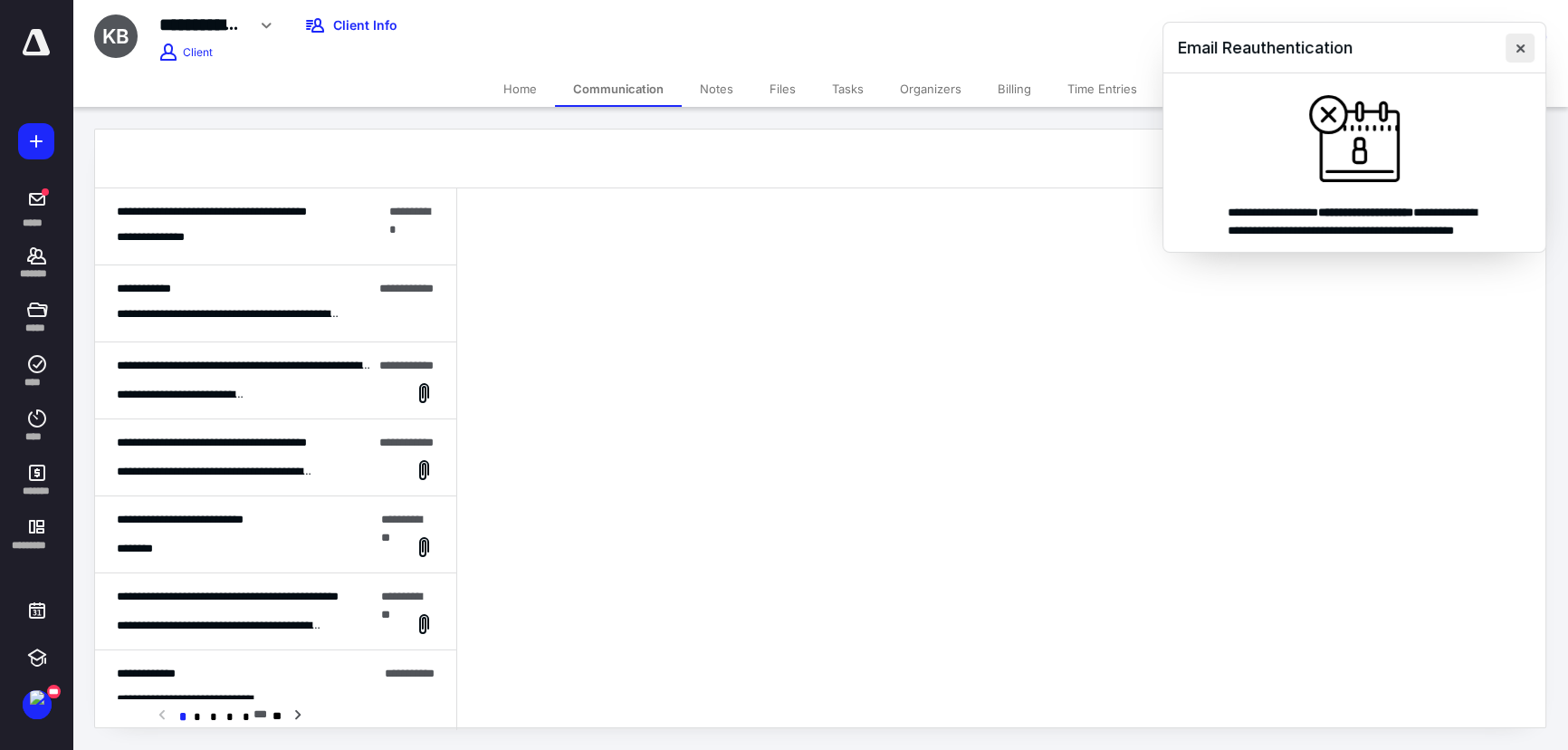click at bounding box center [1520, 48] 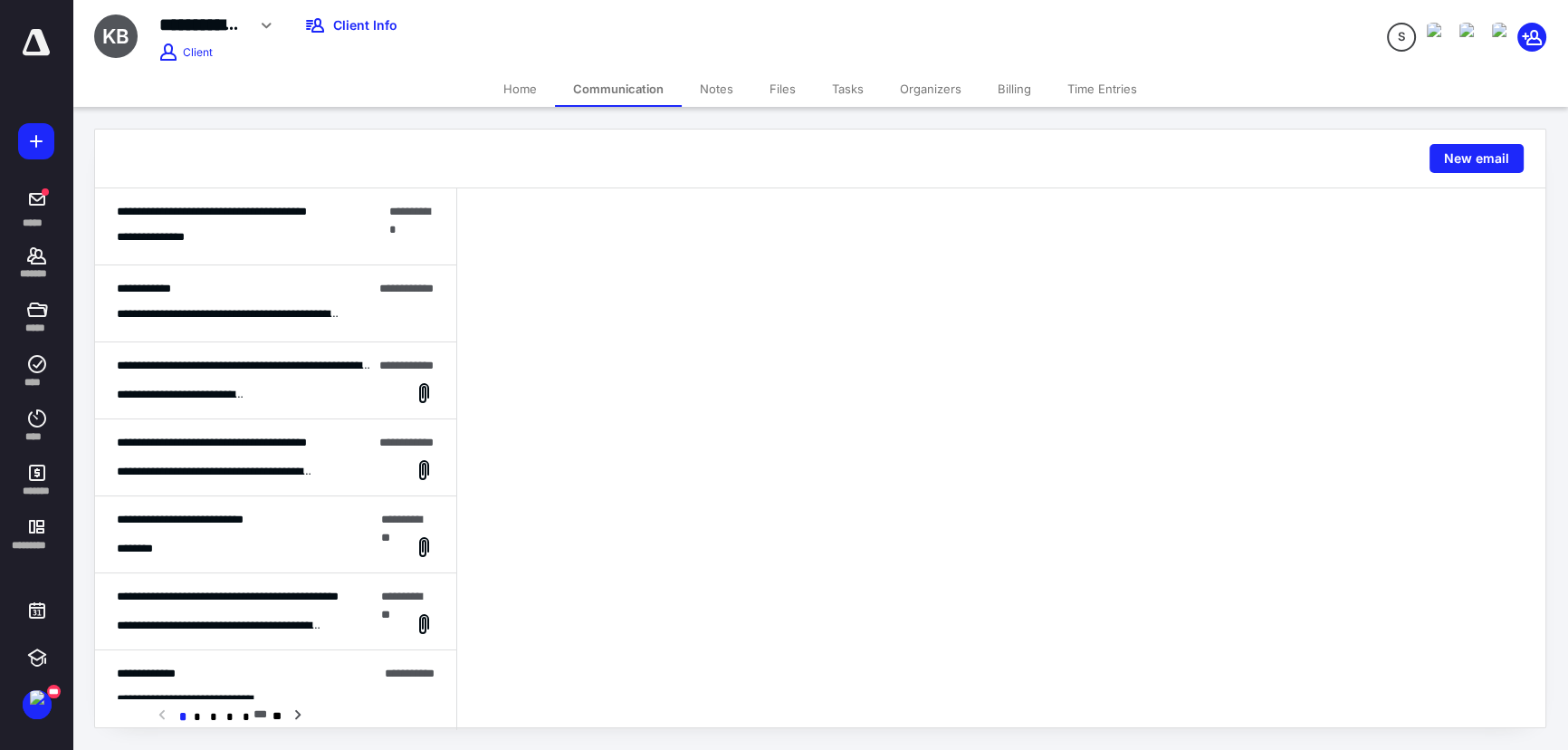 click on "**********" at bounding box center (244, 289) 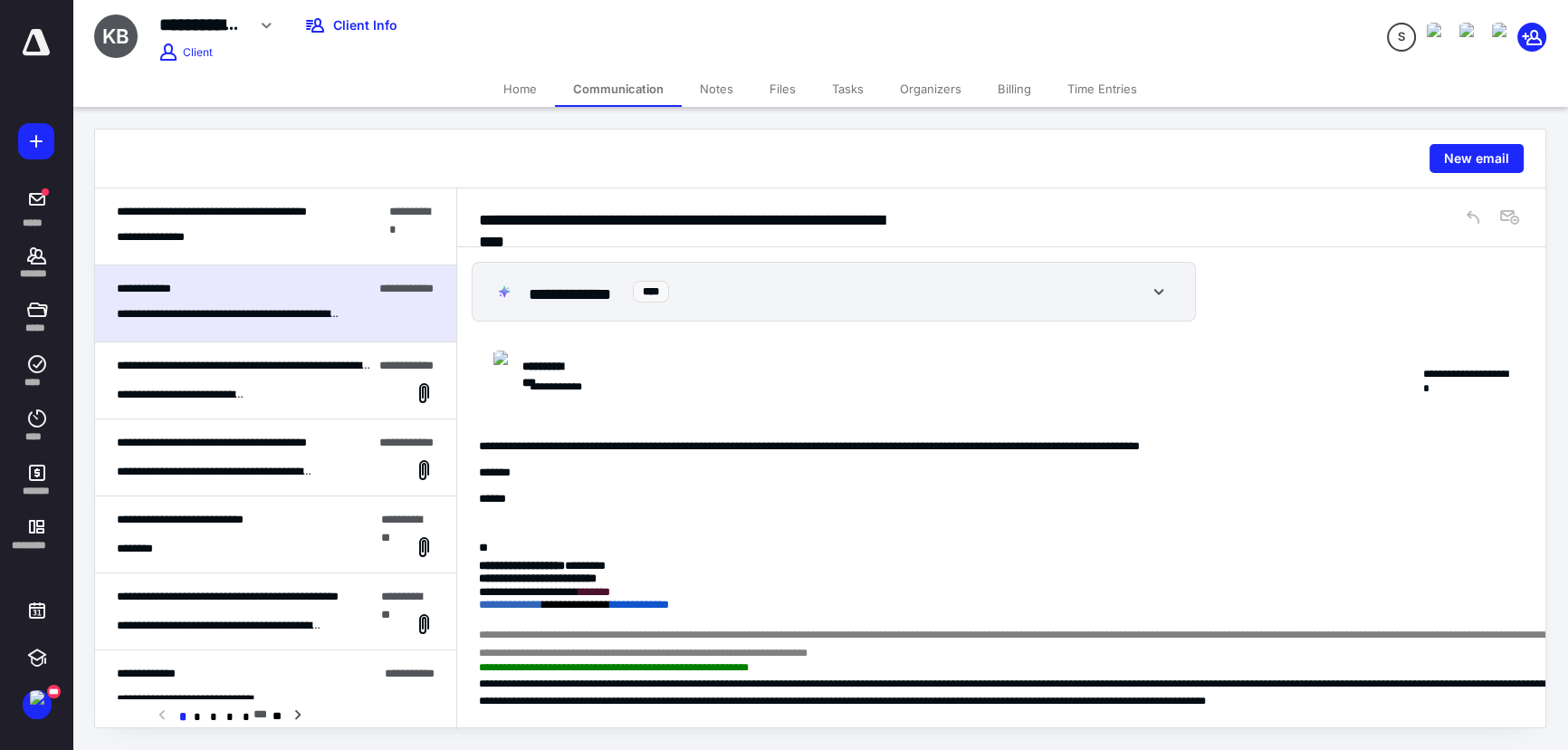 click on "**********" at bounding box center [275, 226] 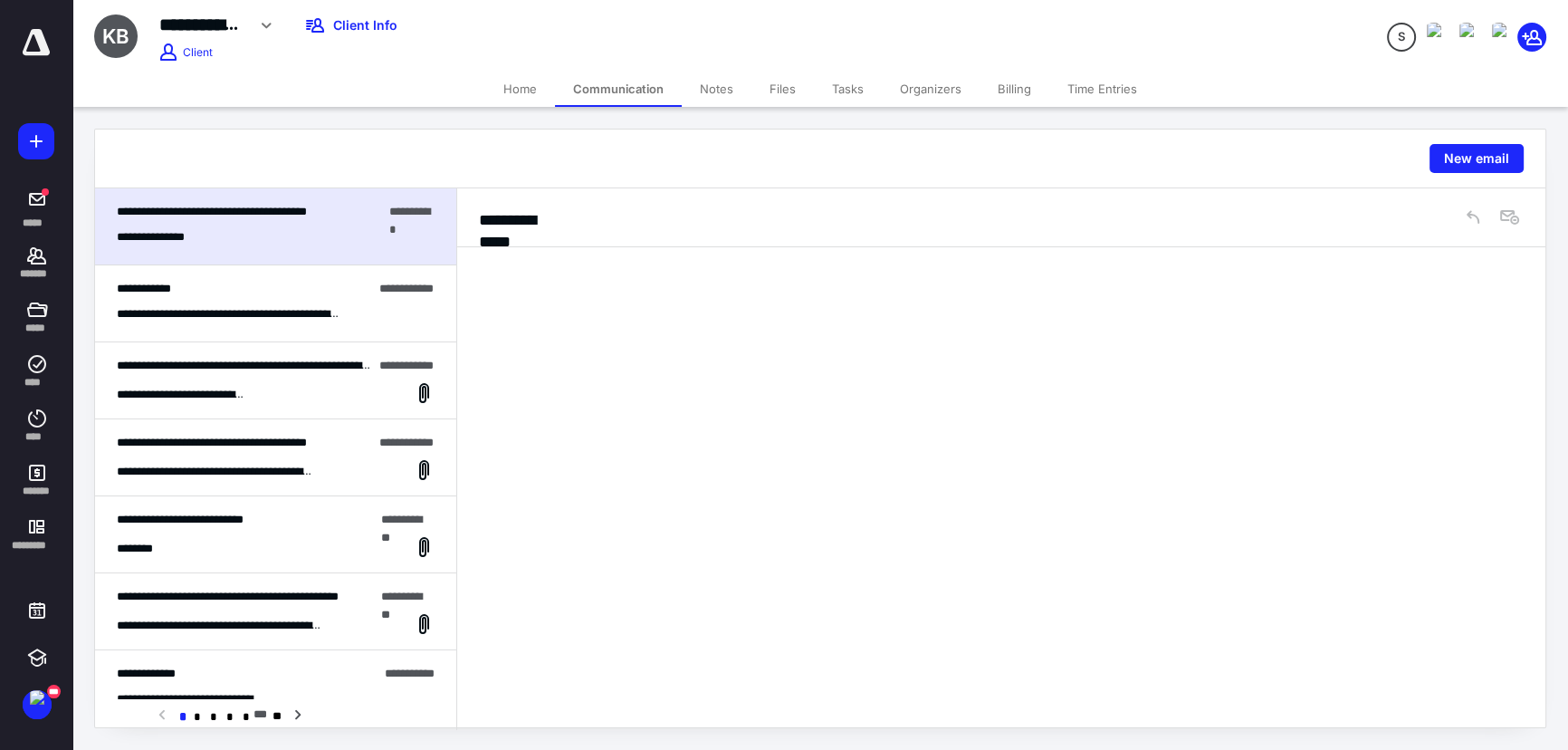 click on "**********" at bounding box center [180, 392] 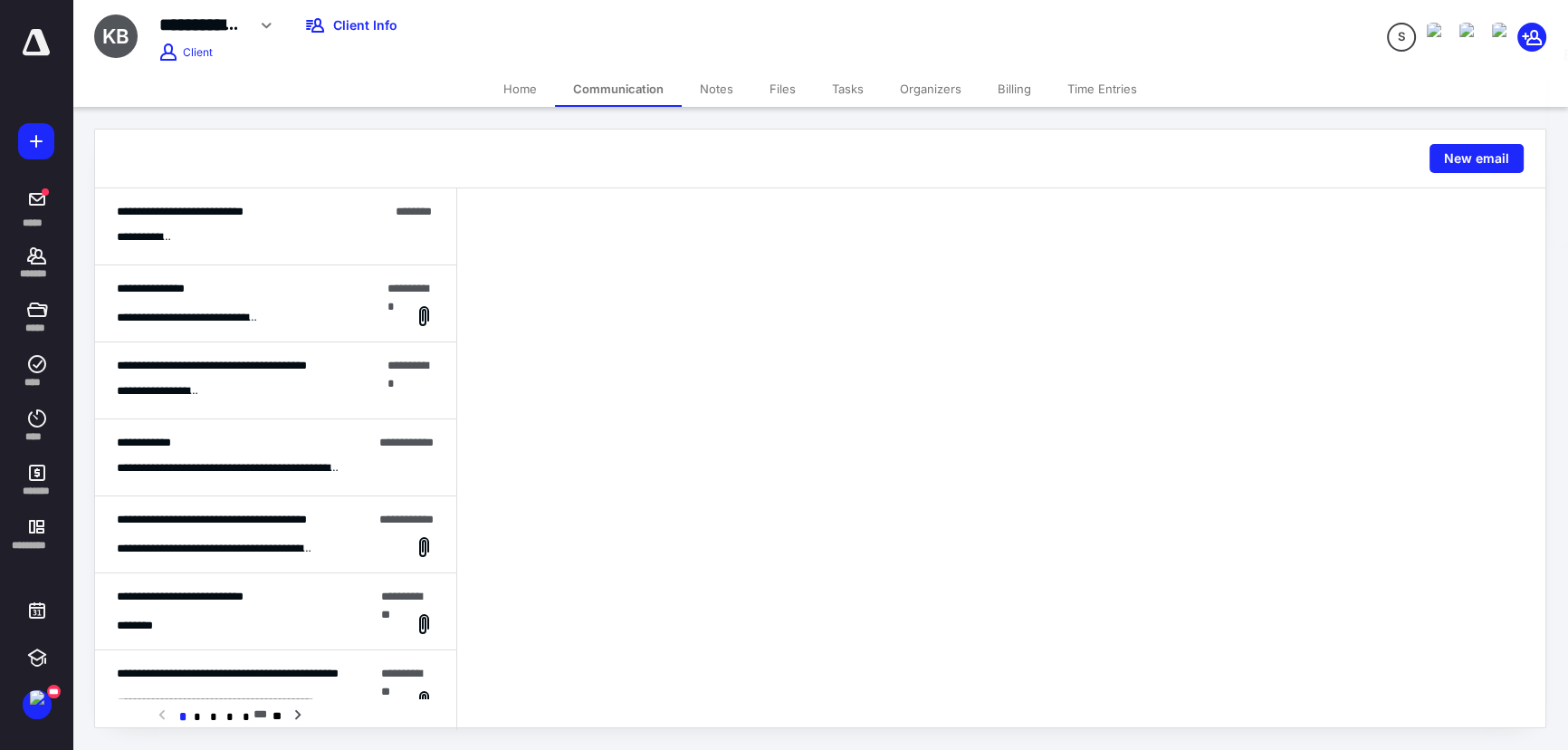 scroll, scrollTop: 0, scrollLeft: 0, axis: both 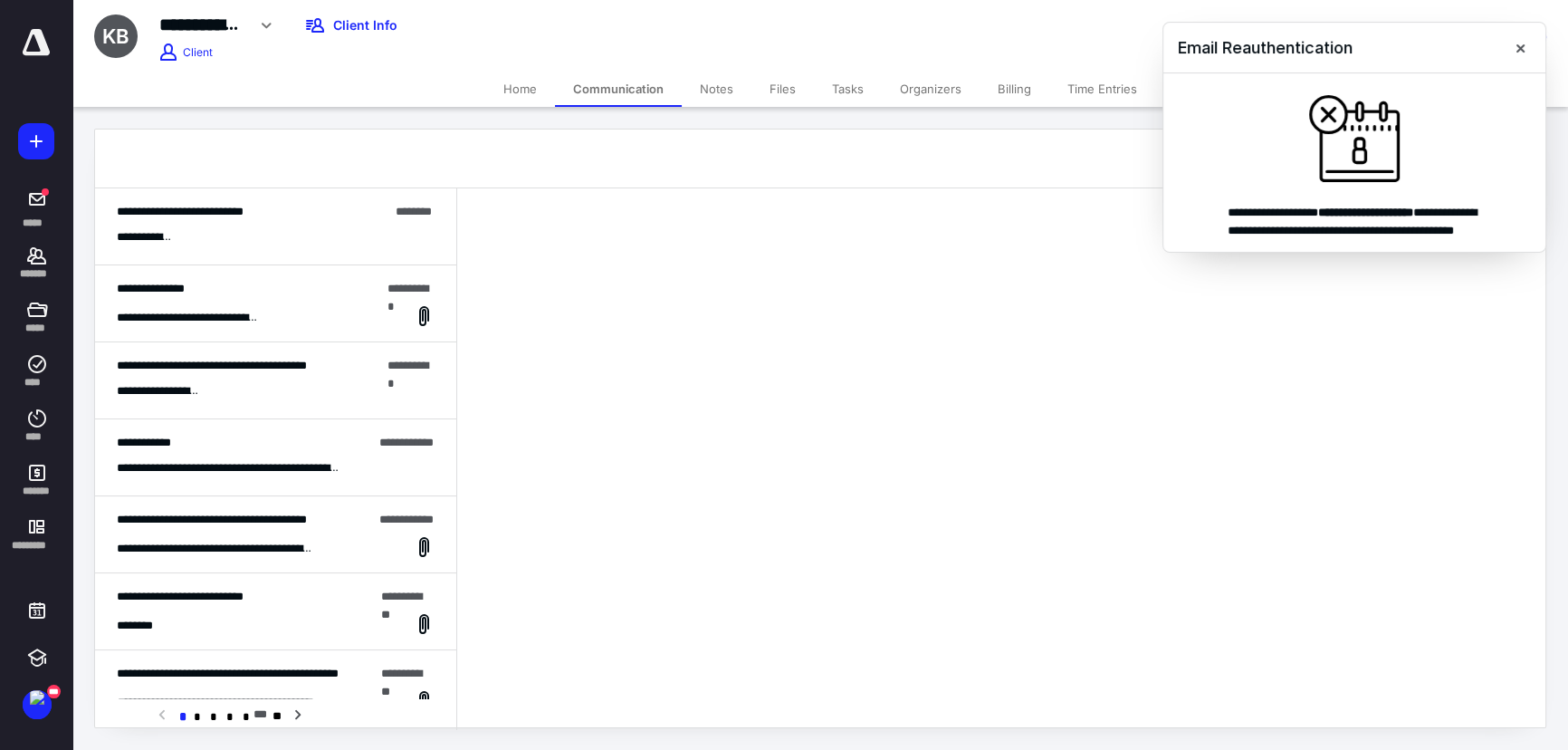 click on "**********" at bounding box center (275, 389) 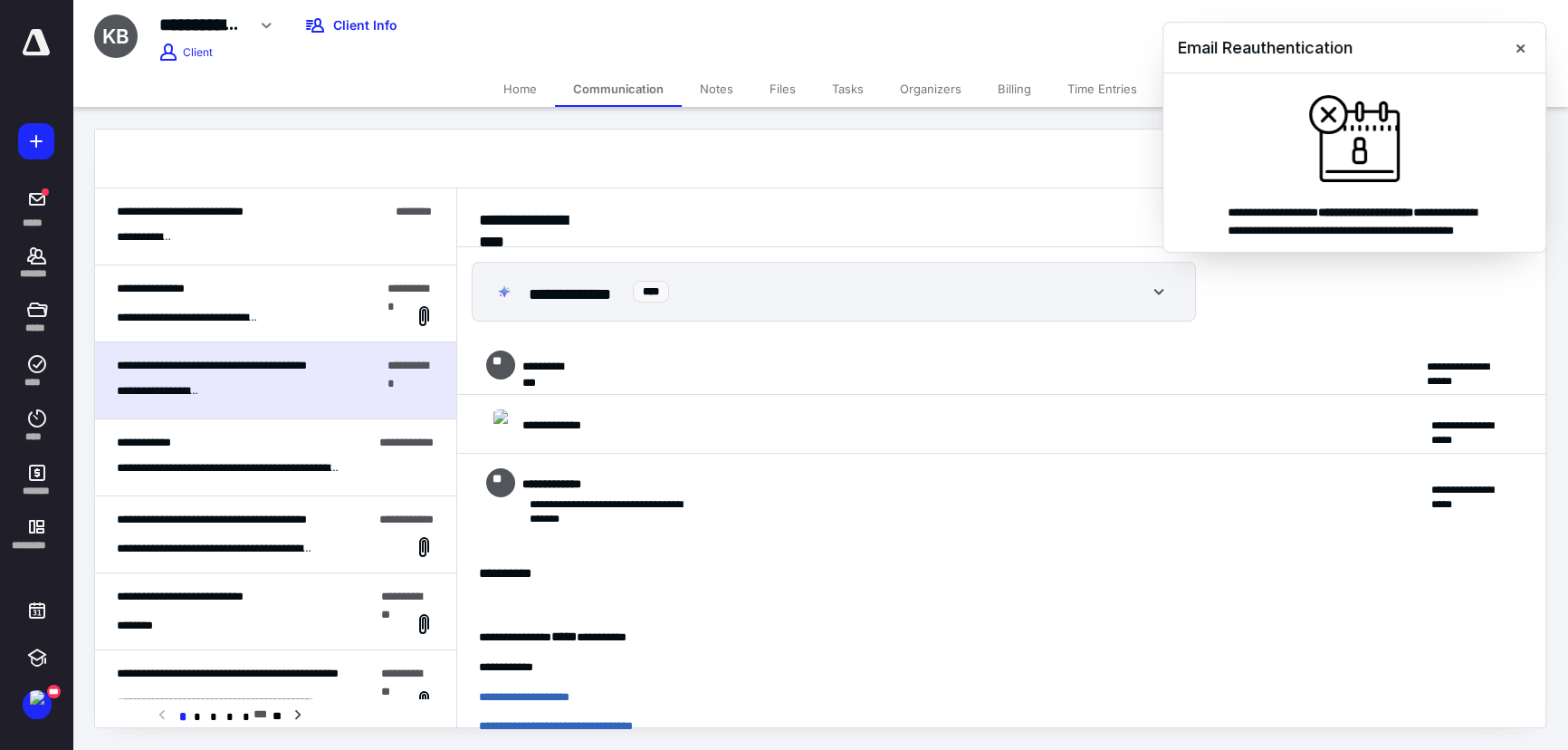 scroll, scrollTop: 1176, scrollLeft: 0, axis: vertical 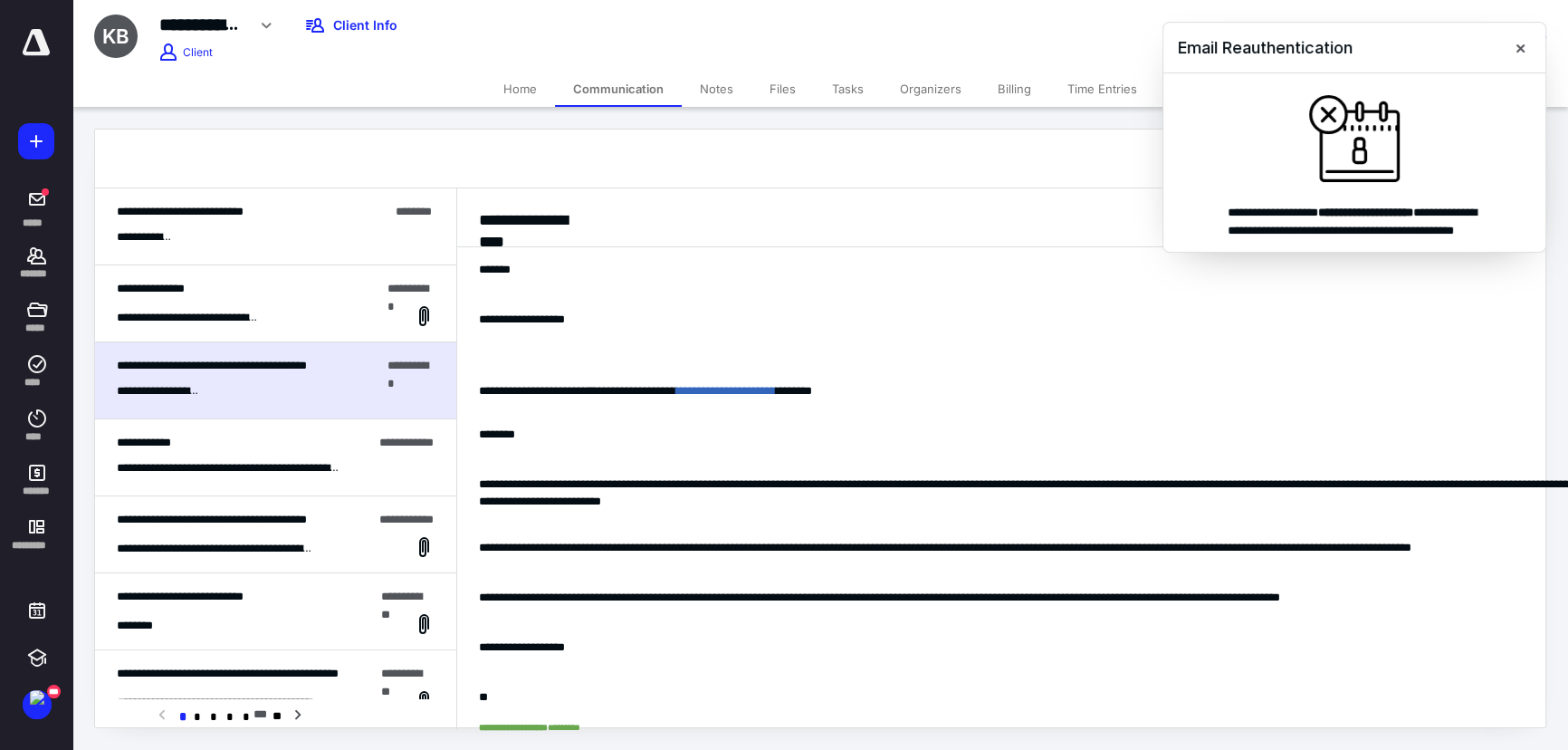 click on "**********" at bounding box center (229, 466) 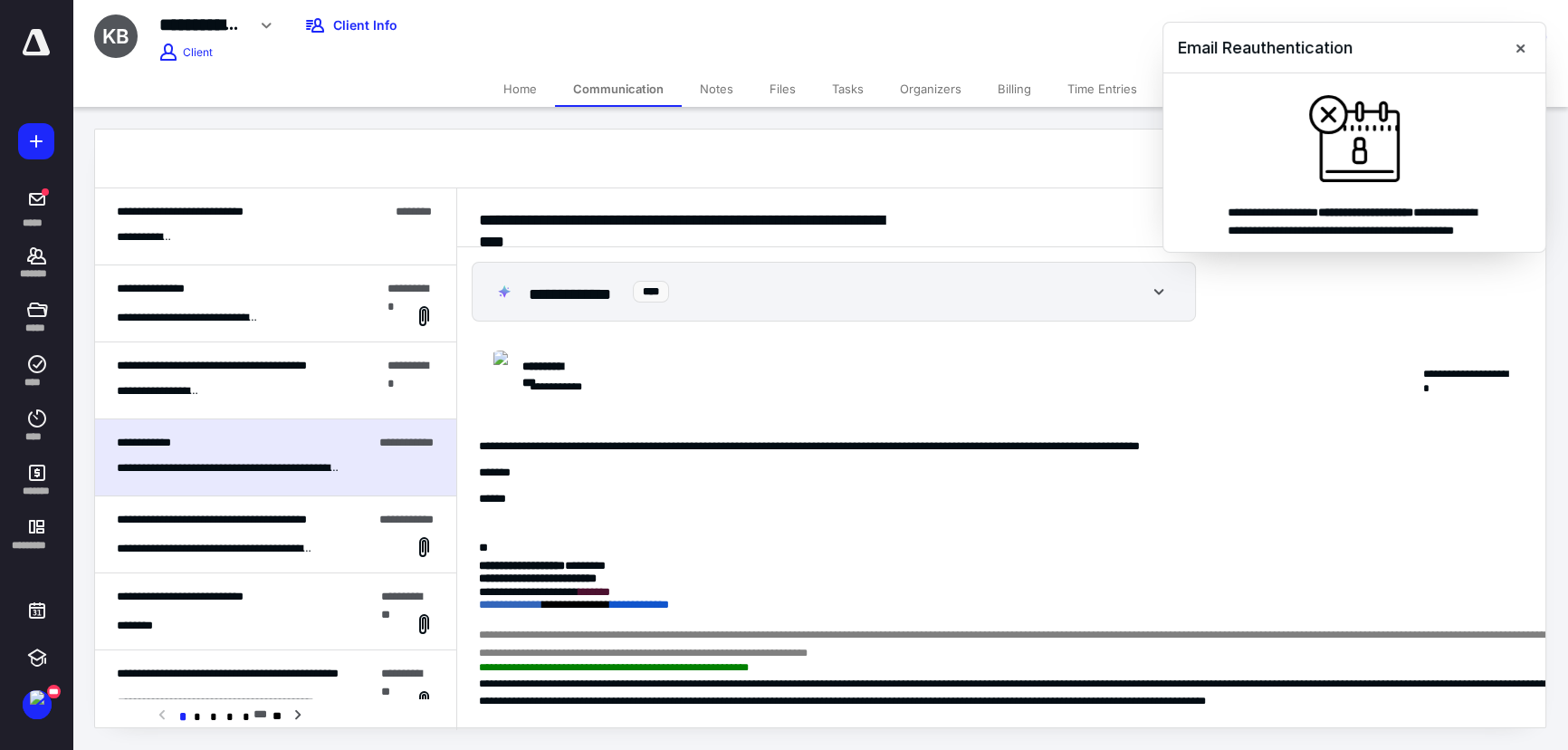click on "**********" at bounding box center (212, 519) 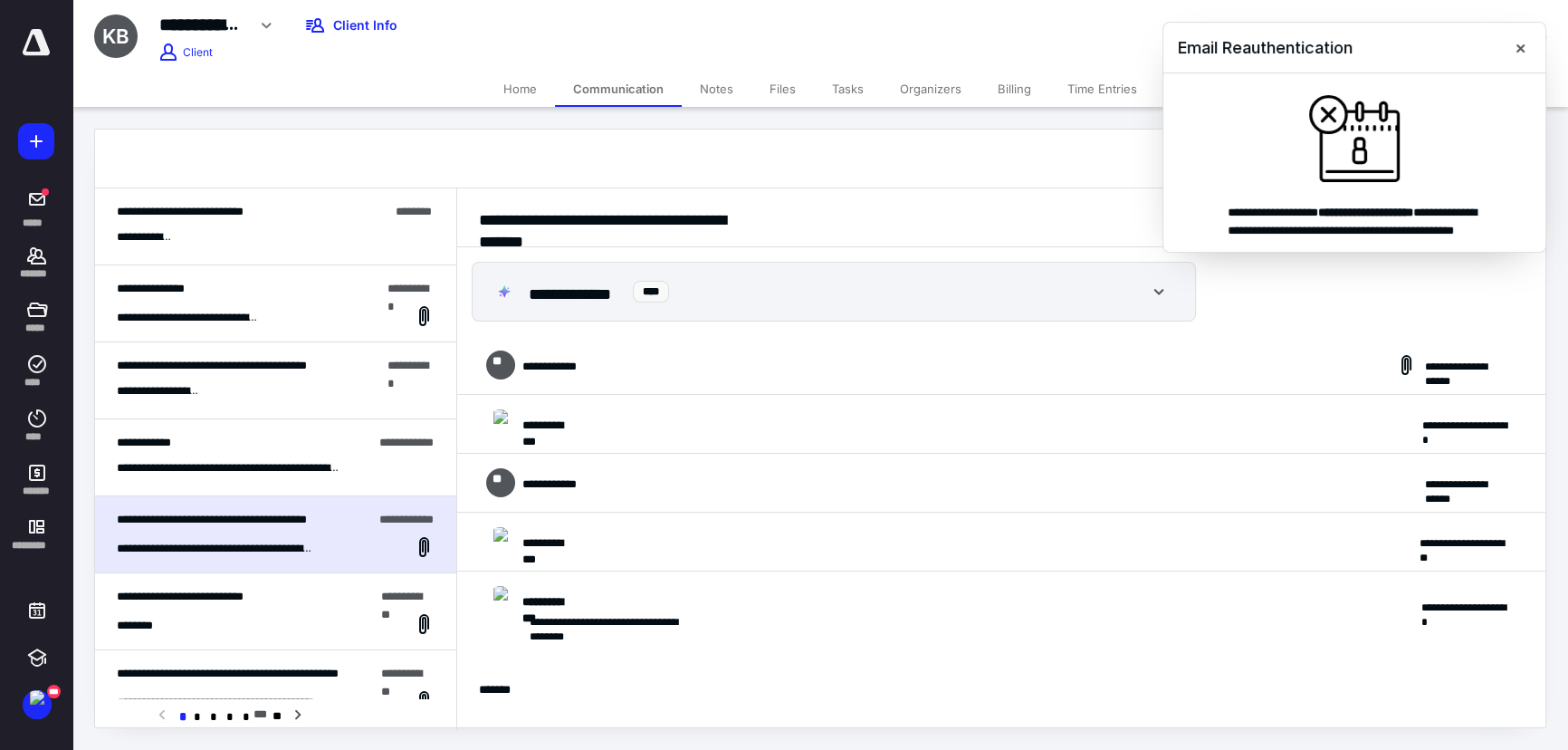 scroll, scrollTop: 4627, scrollLeft: 0, axis: vertical 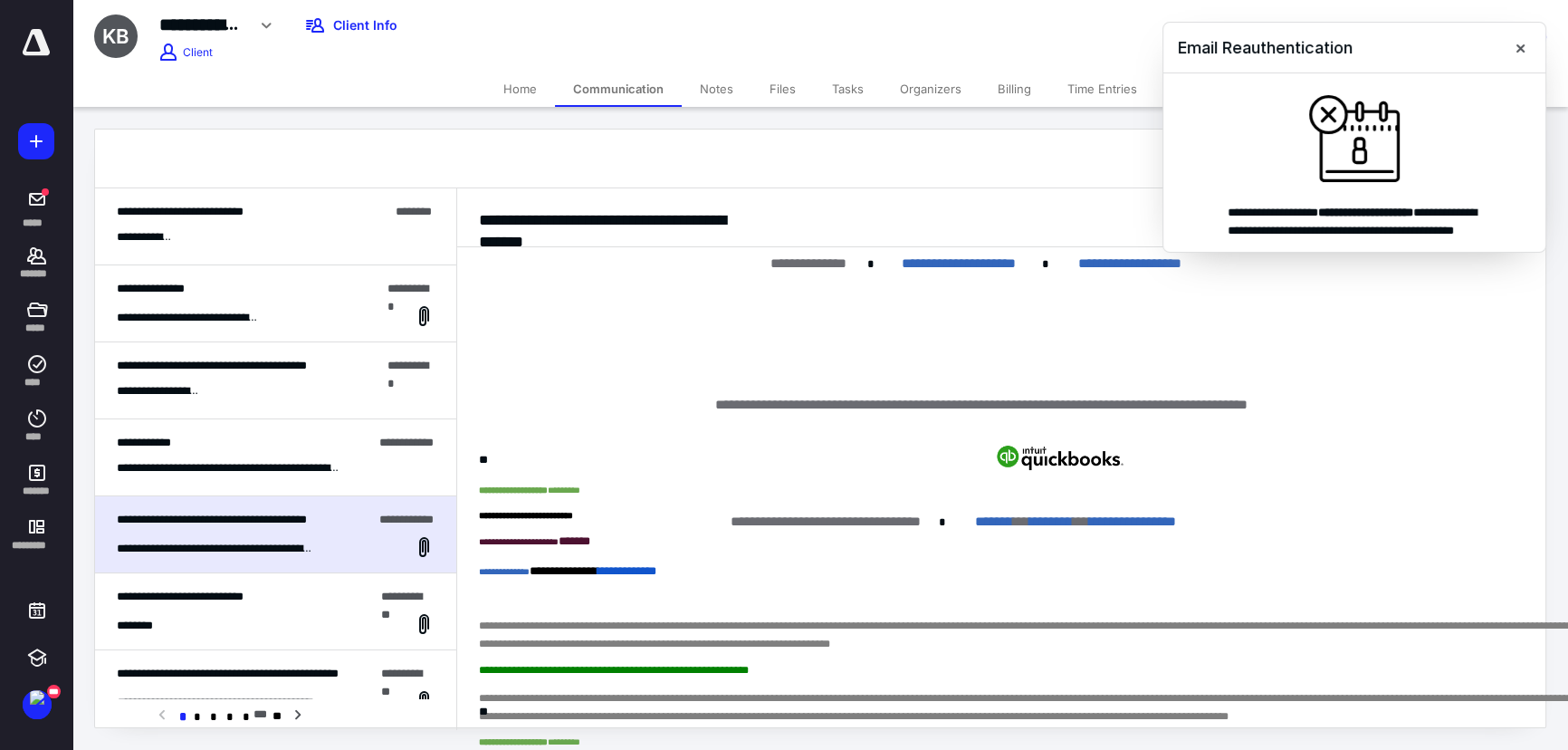 click on "********" at bounding box center (275, 624) 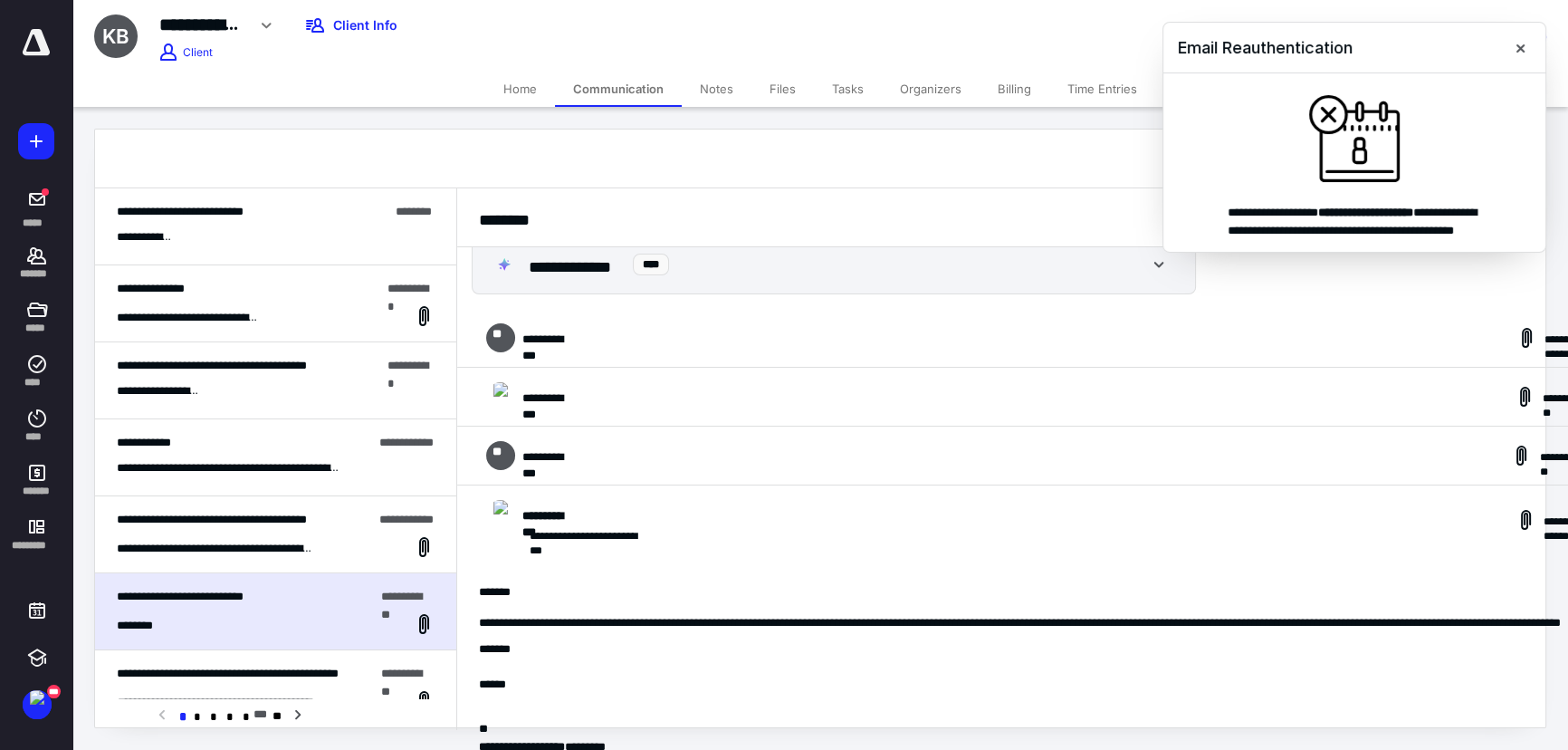 scroll, scrollTop: 0, scrollLeft: 0, axis: both 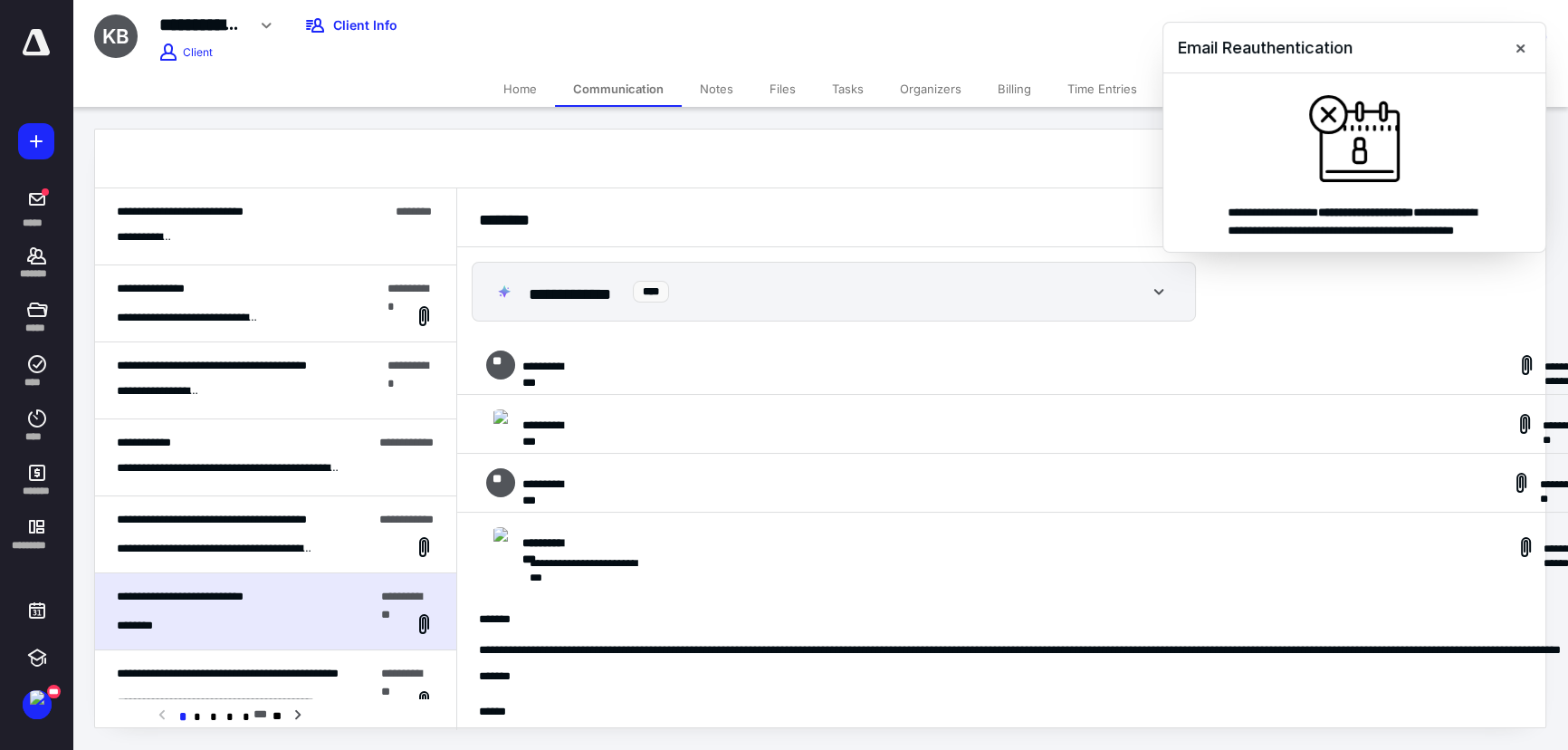 click on "**********" at bounding box center (1061, 518) 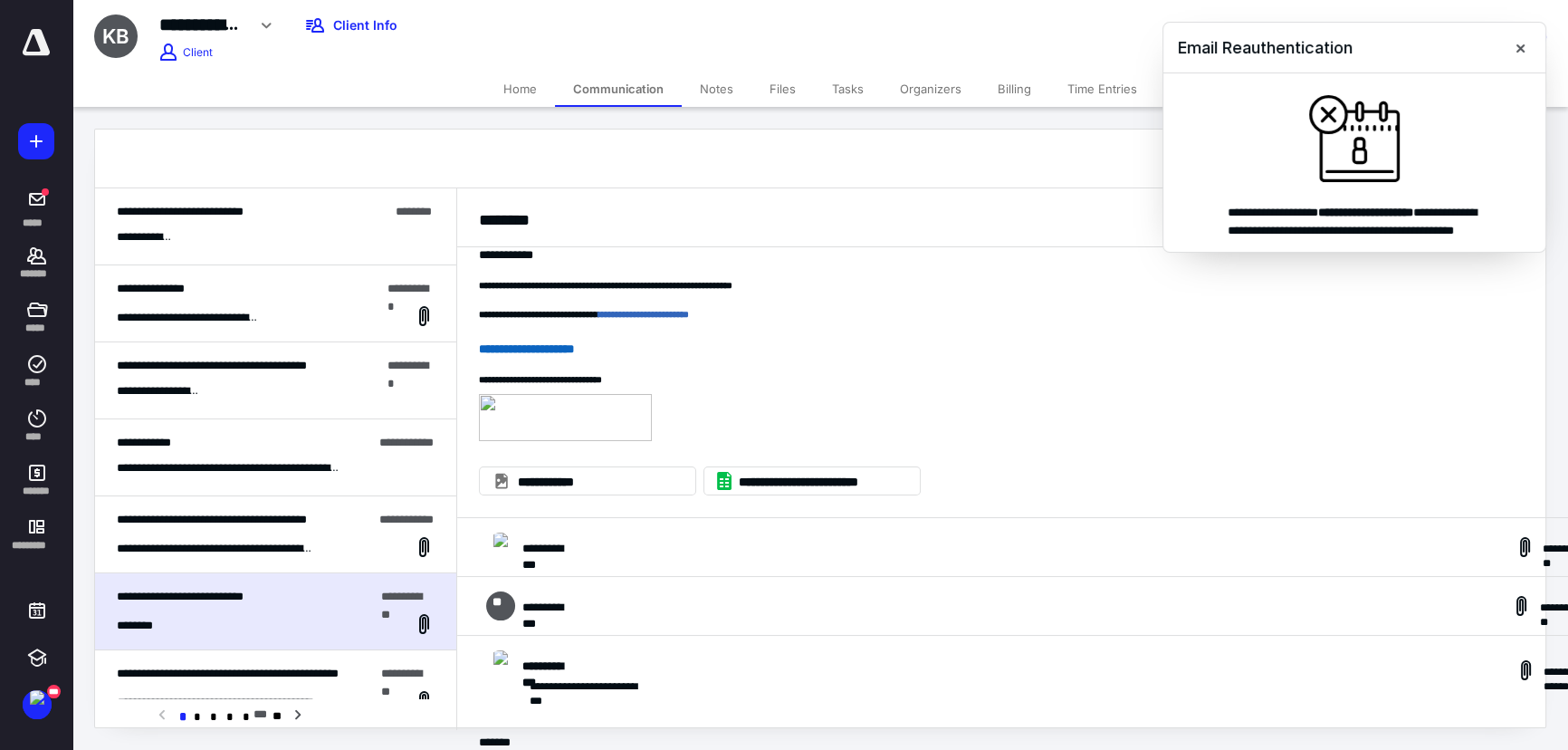 scroll, scrollTop: 329, scrollLeft: 0, axis: vertical 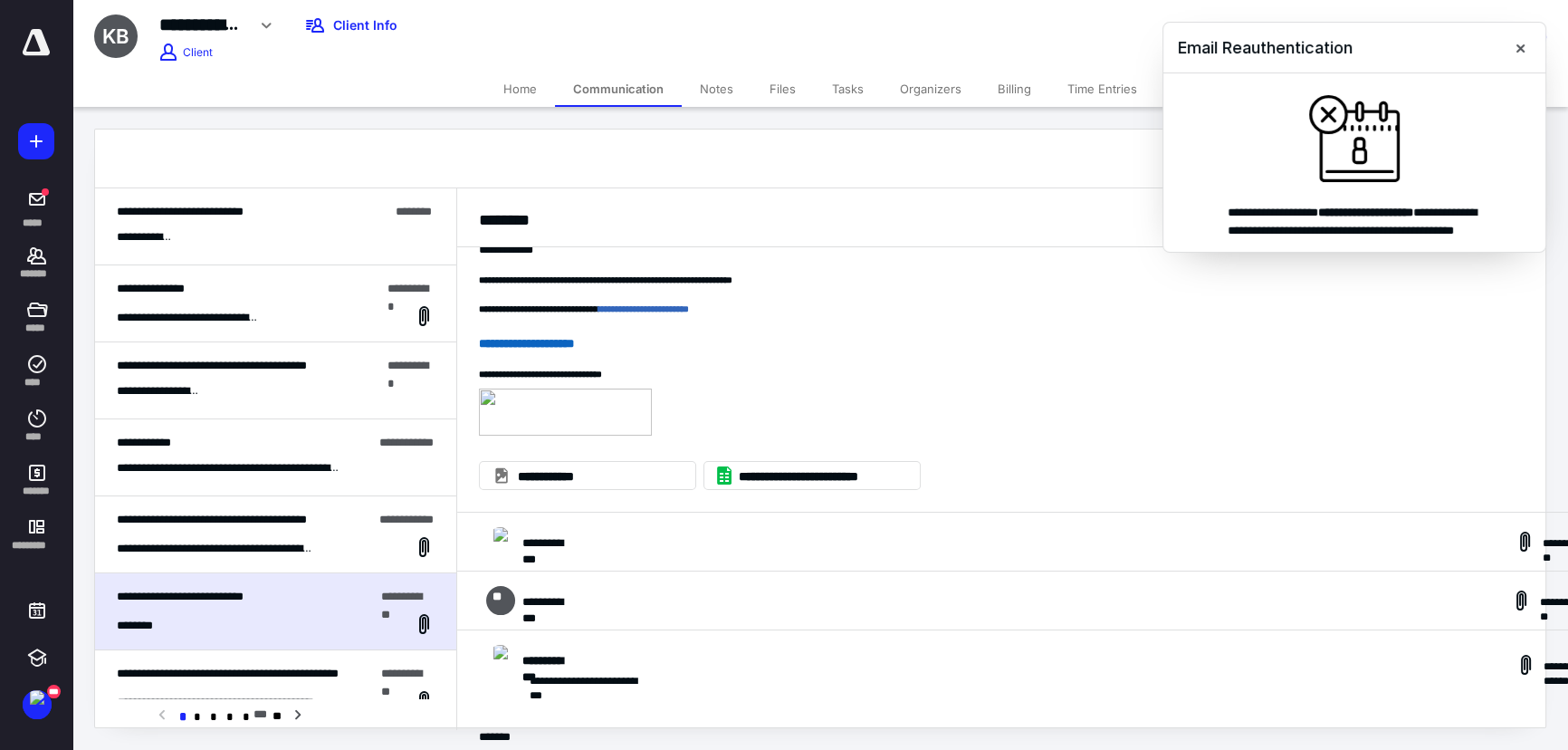 click on "**********" at bounding box center (1061, 542) 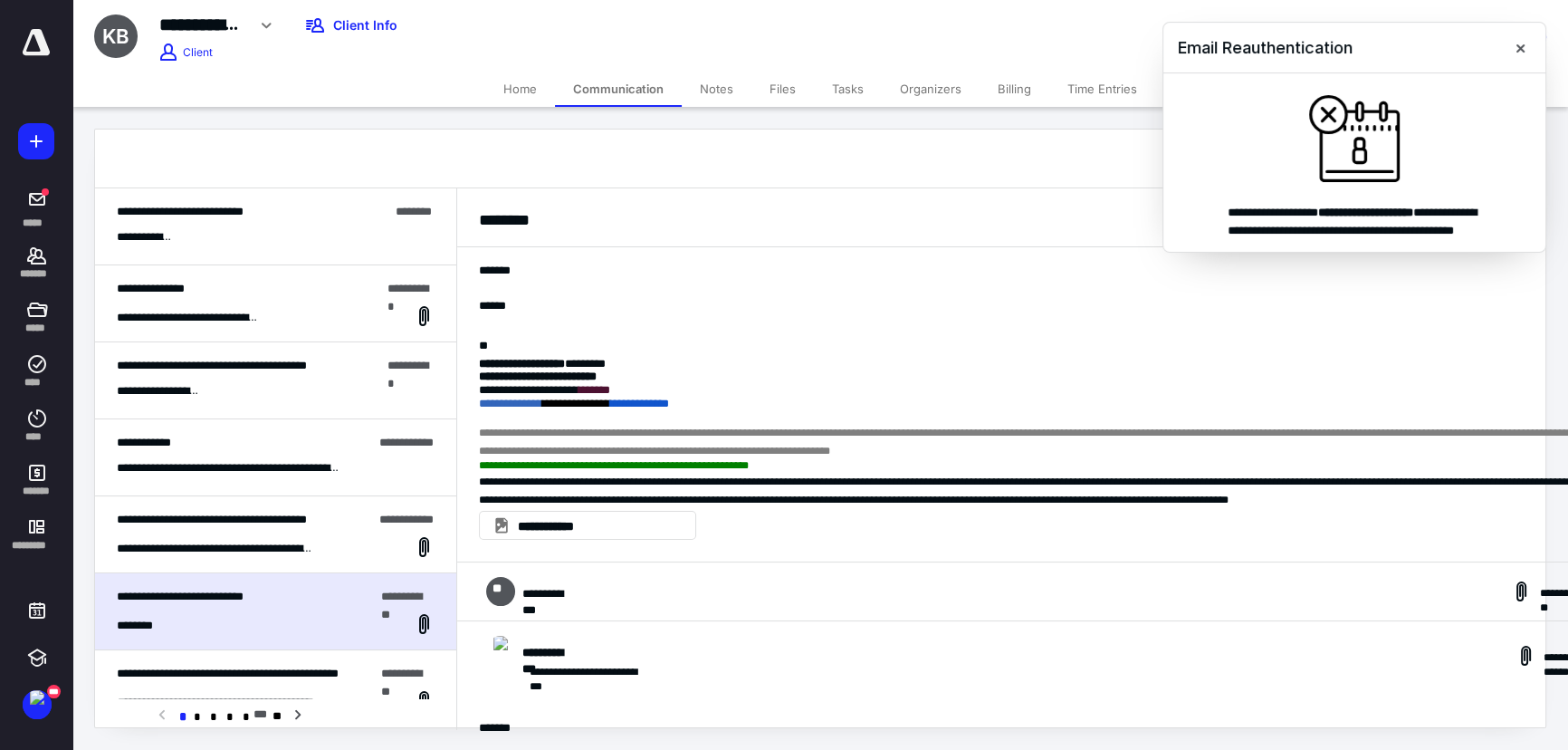 scroll, scrollTop: 741, scrollLeft: 0, axis: vertical 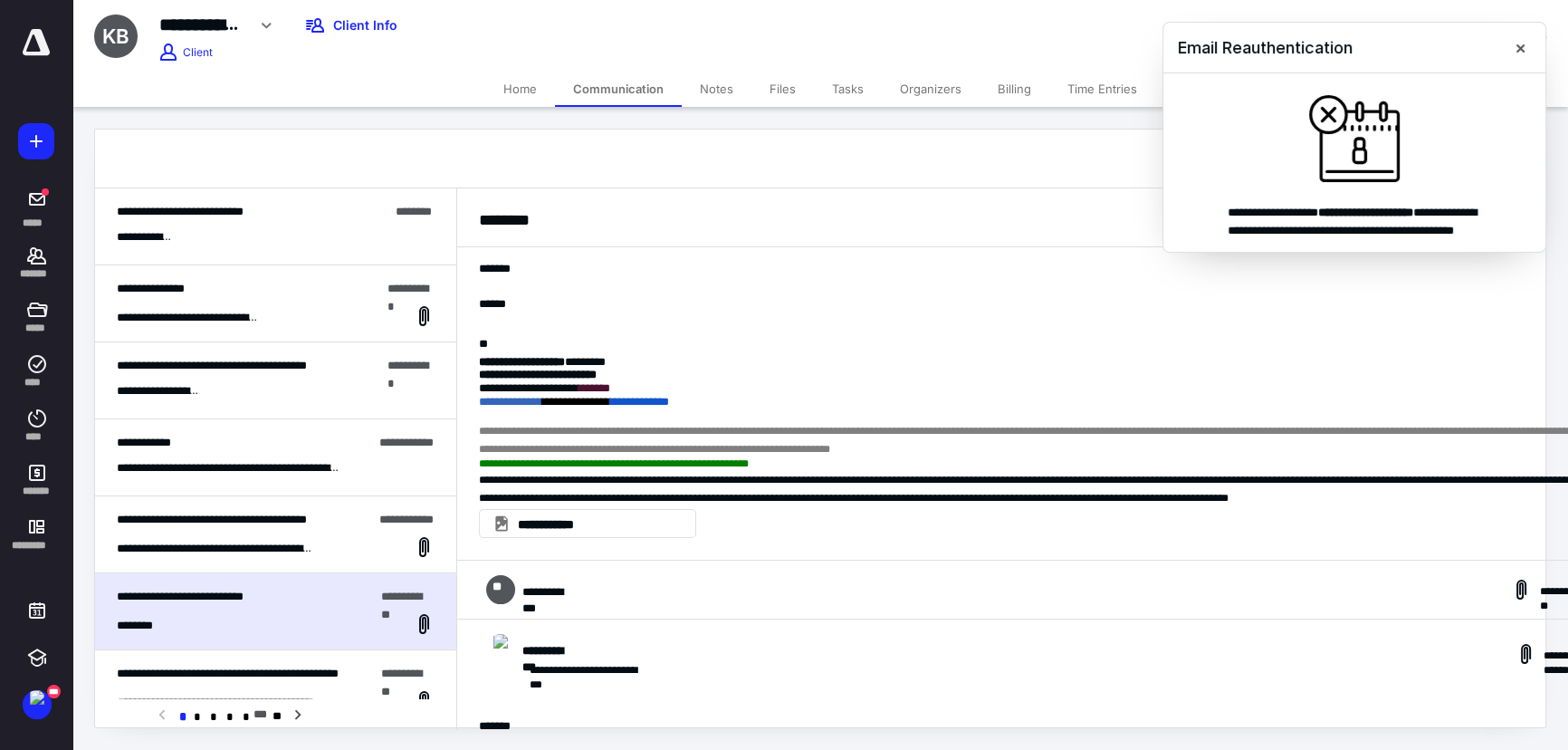 click on "**********" at bounding box center (1061, 590) 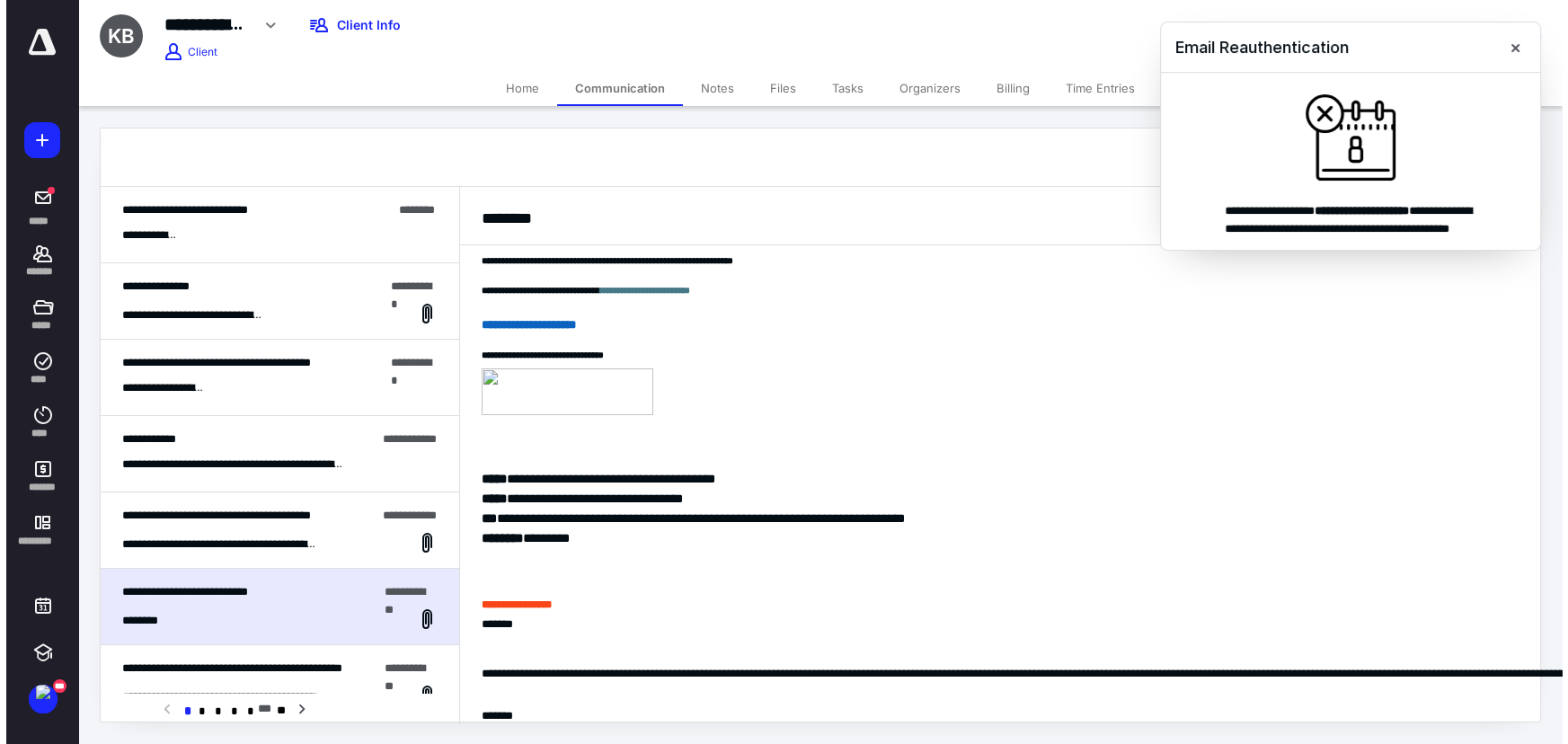 scroll, scrollTop: 1306, scrollLeft: 0, axis: vertical 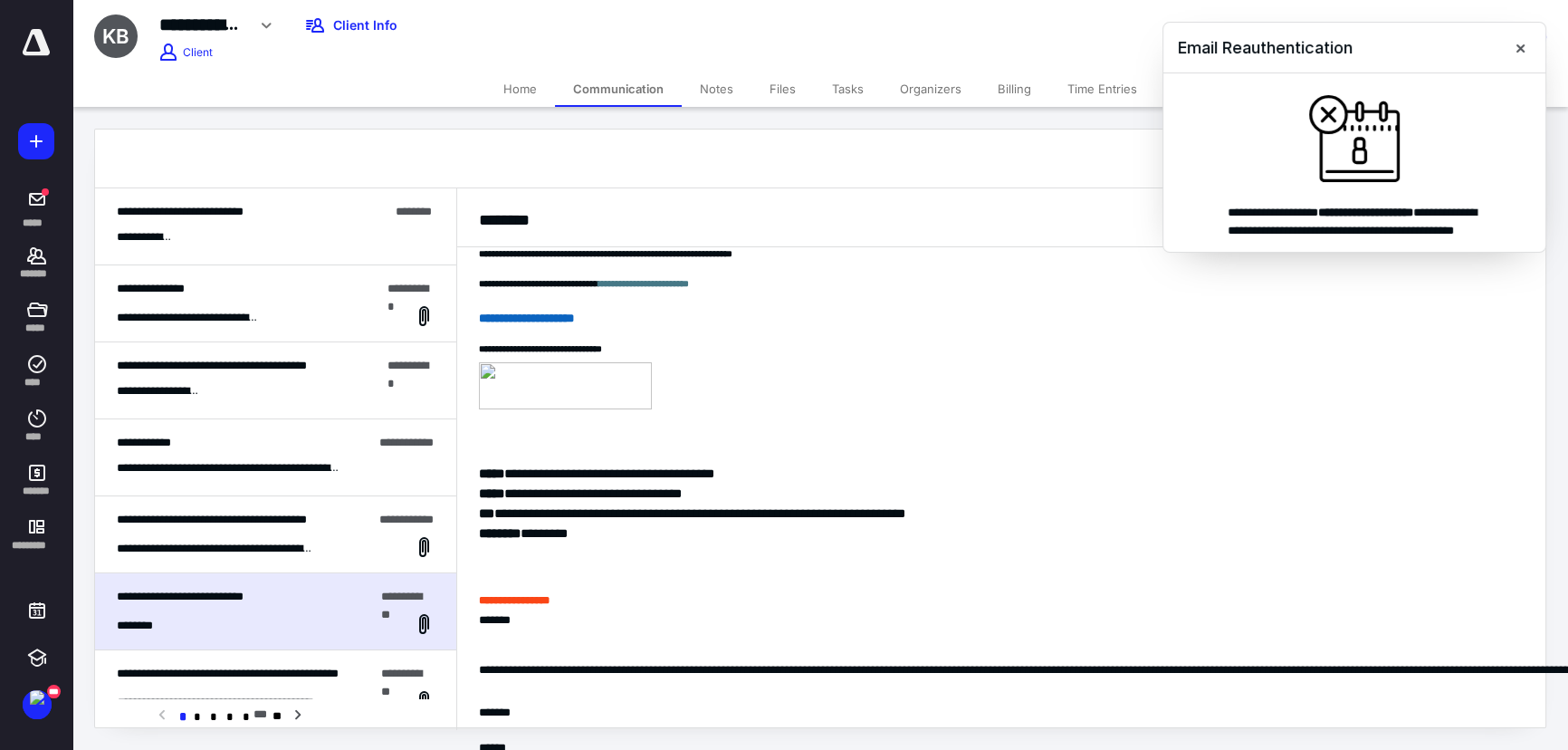 click on "Files" at bounding box center (782, 89) 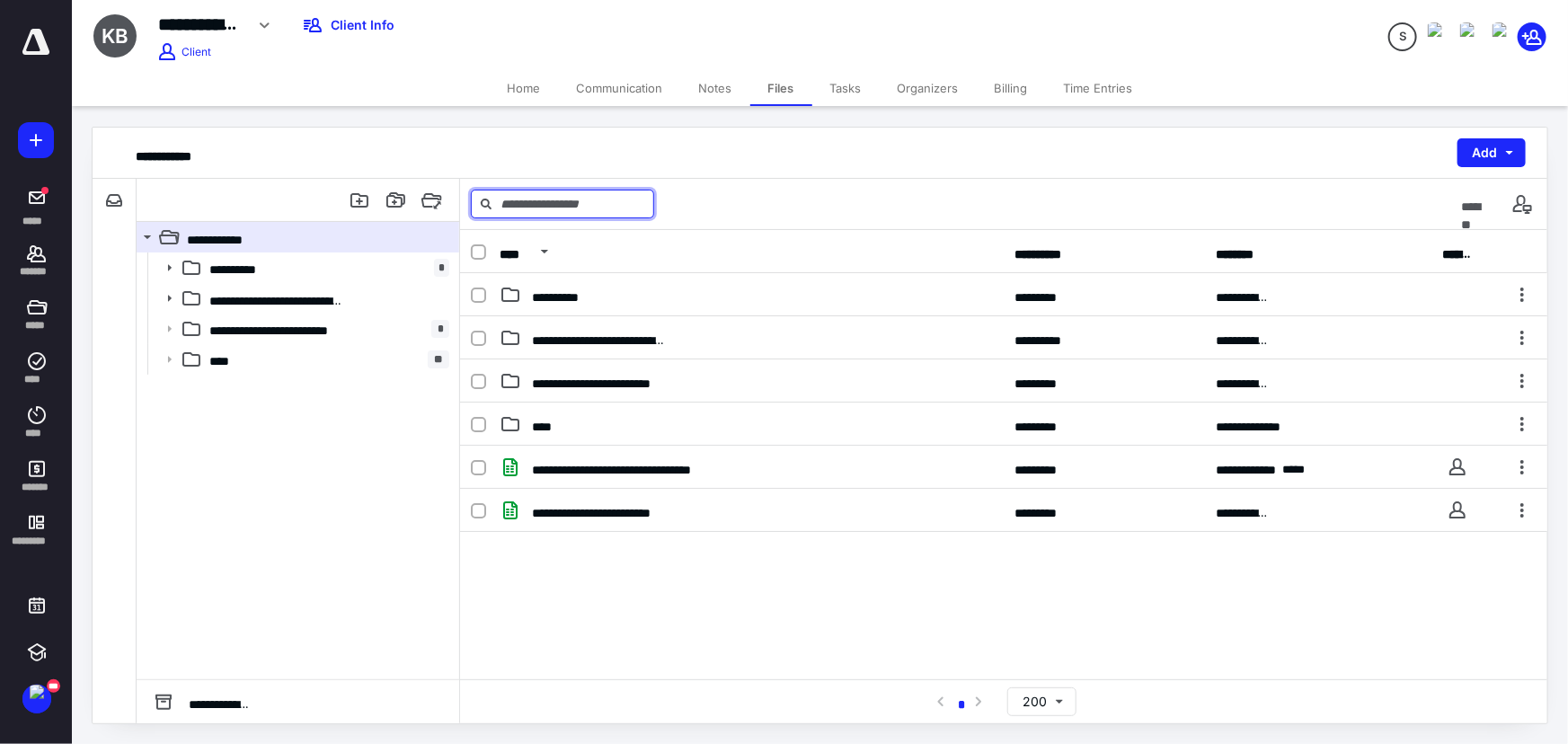 click at bounding box center (563, 204) 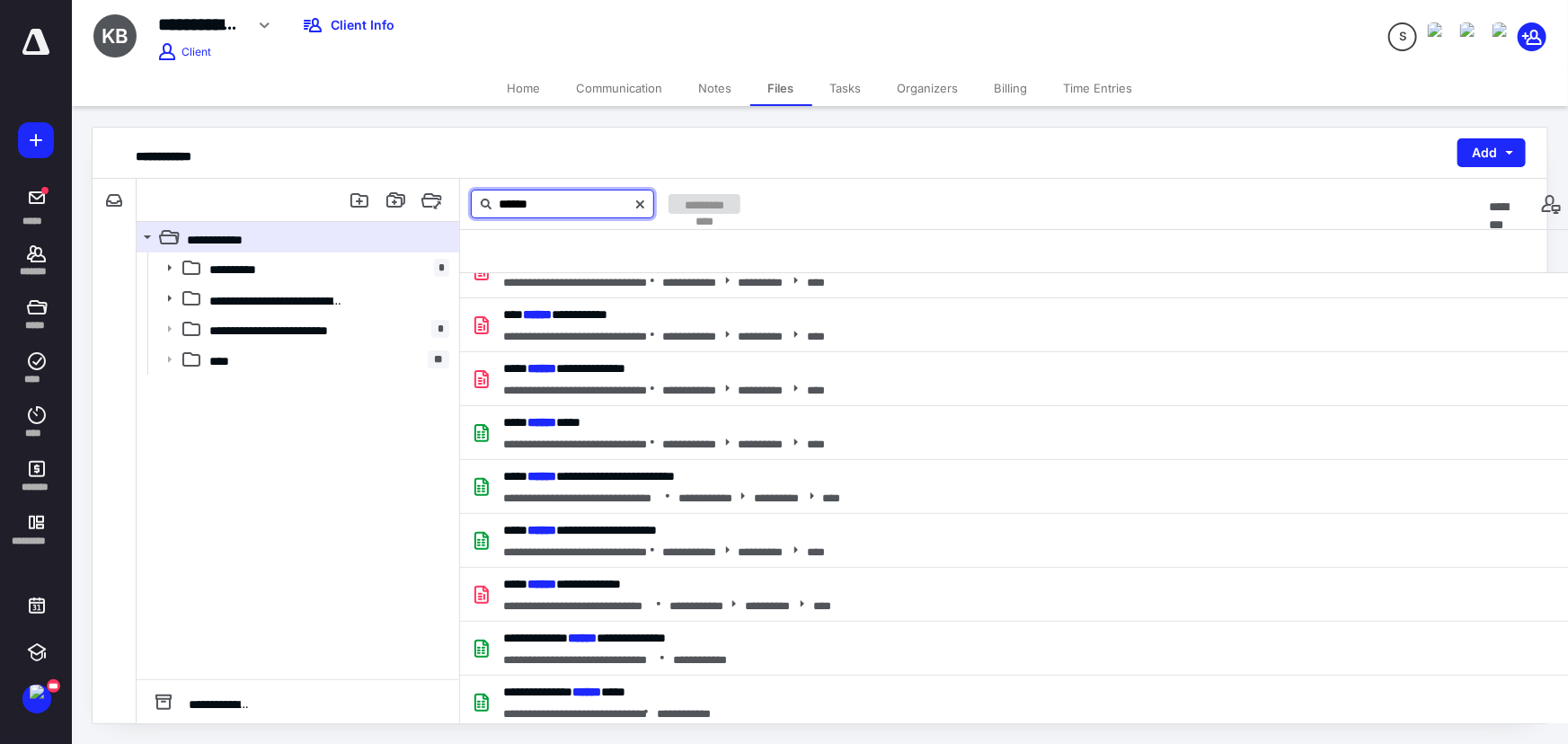 scroll, scrollTop: 326, scrollLeft: 0, axis: vertical 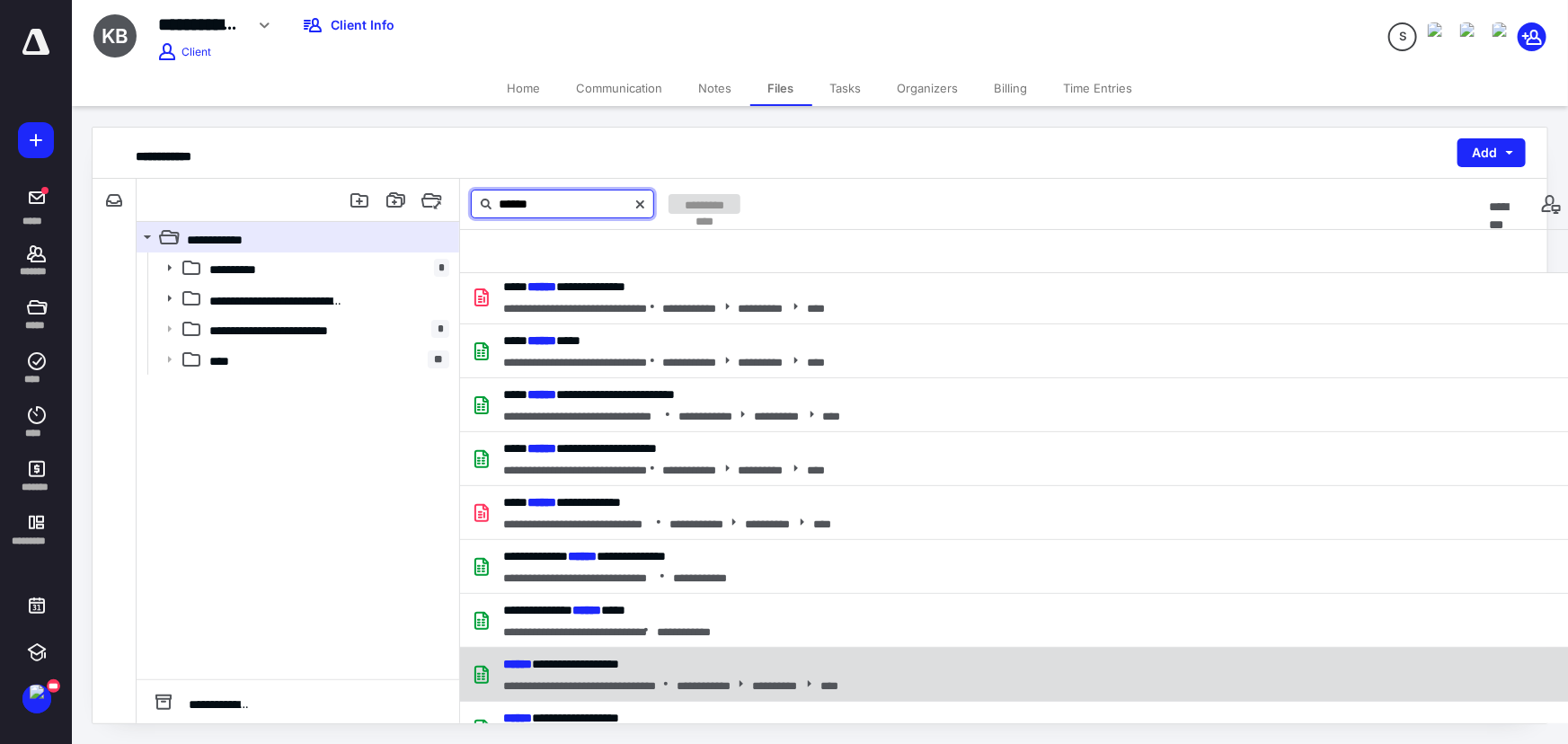 type on "******" 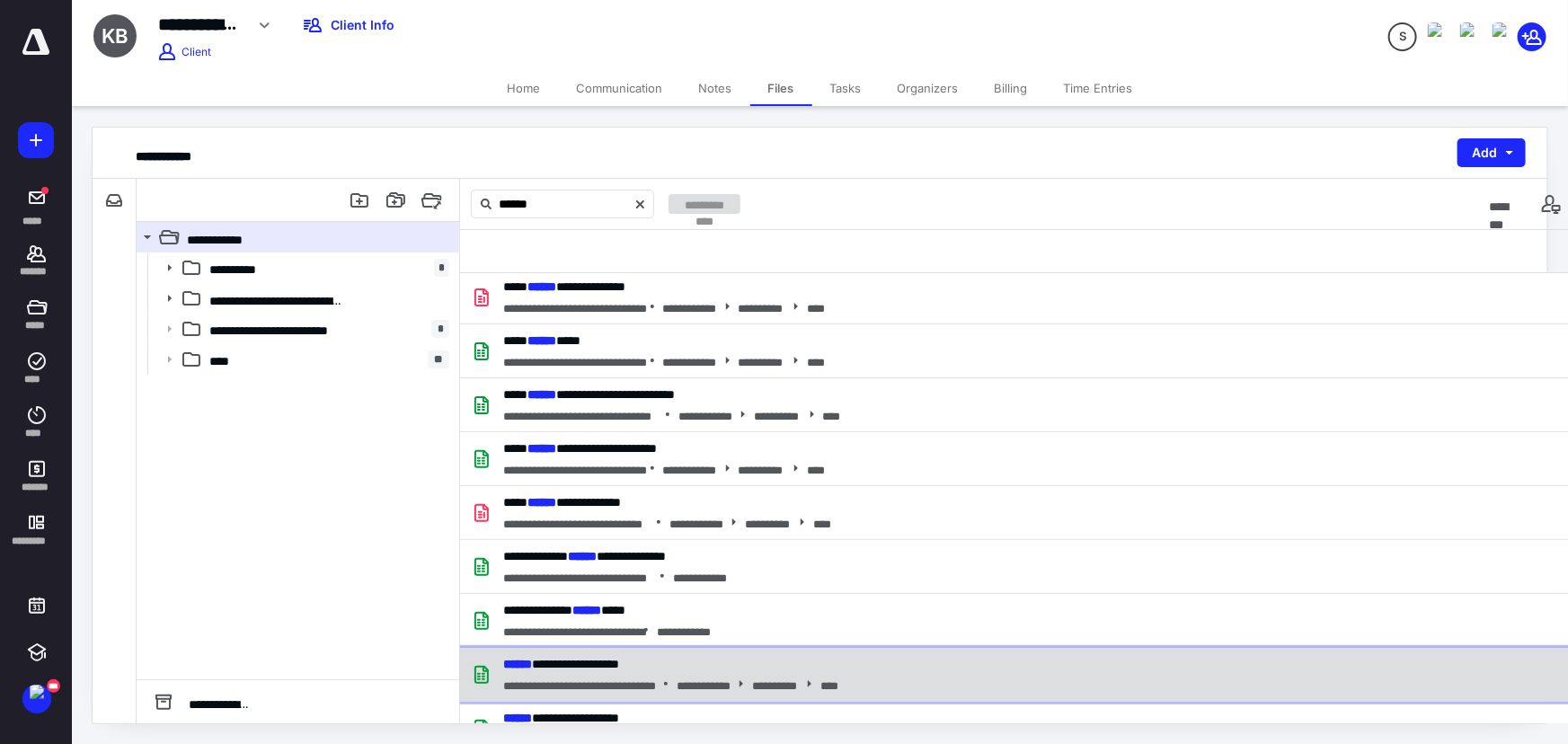 click on "**********" at bounding box center [1018, 675] 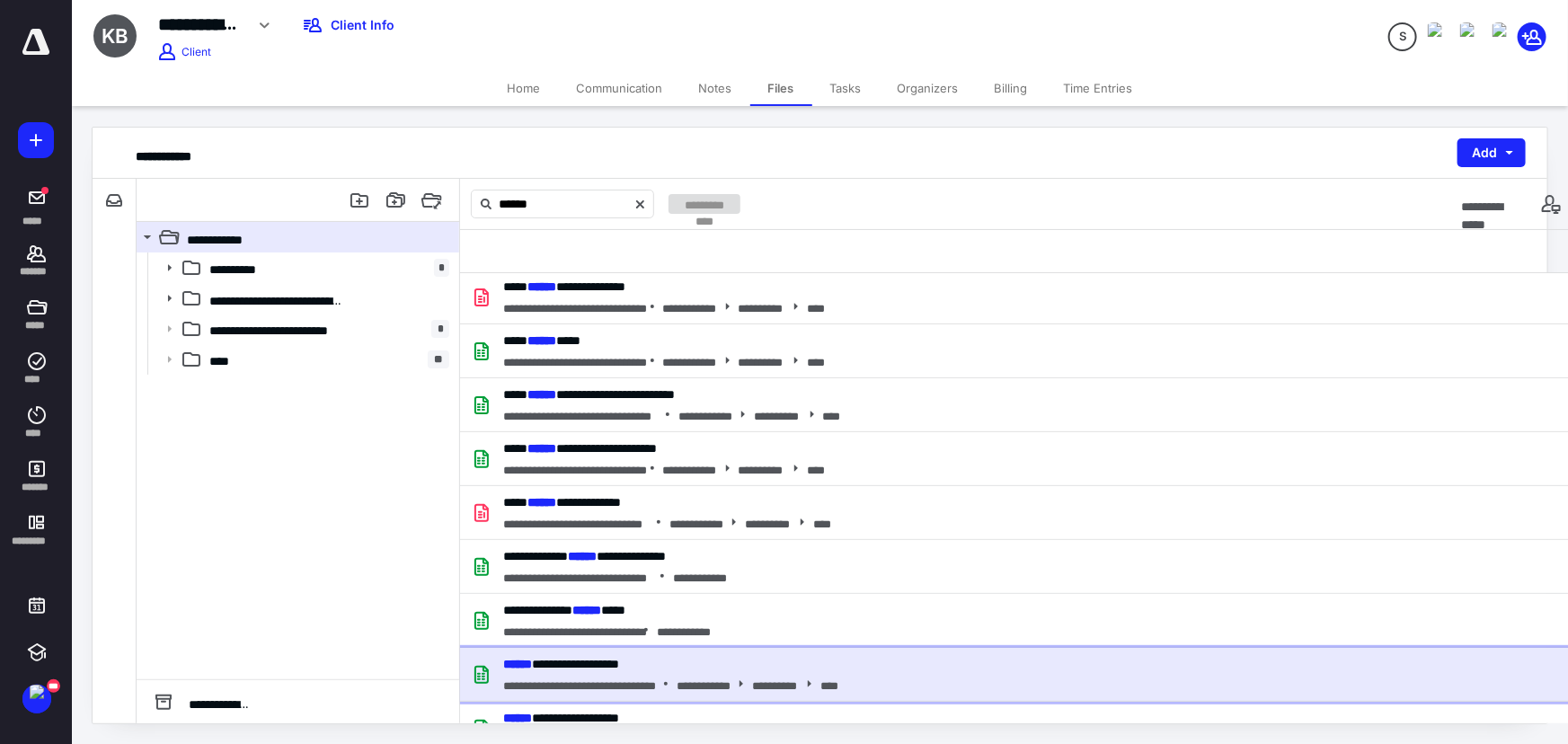 click on "**********" at bounding box center (1018, 675) 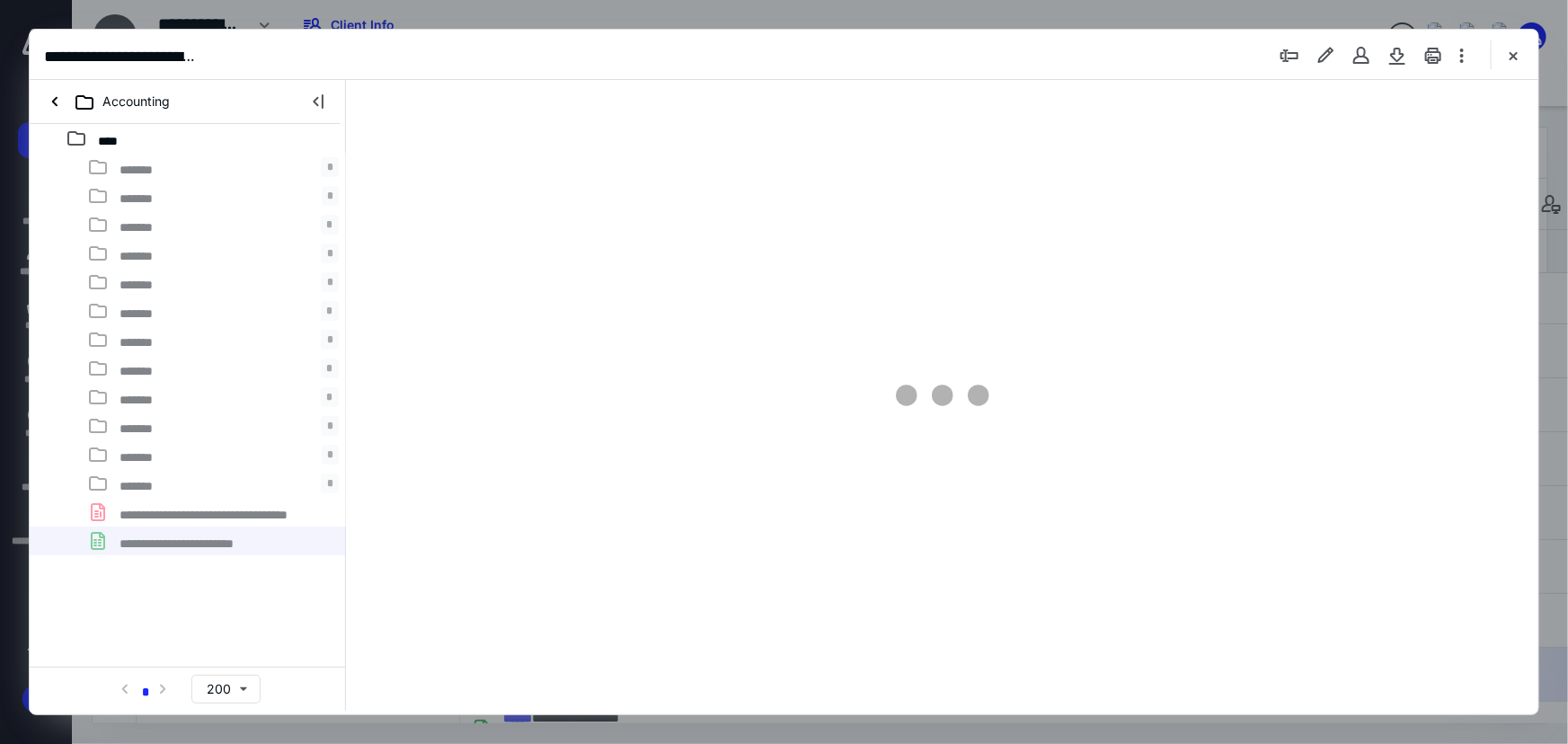 scroll, scrollTop: 0, scrollLeft: 0, axis: both 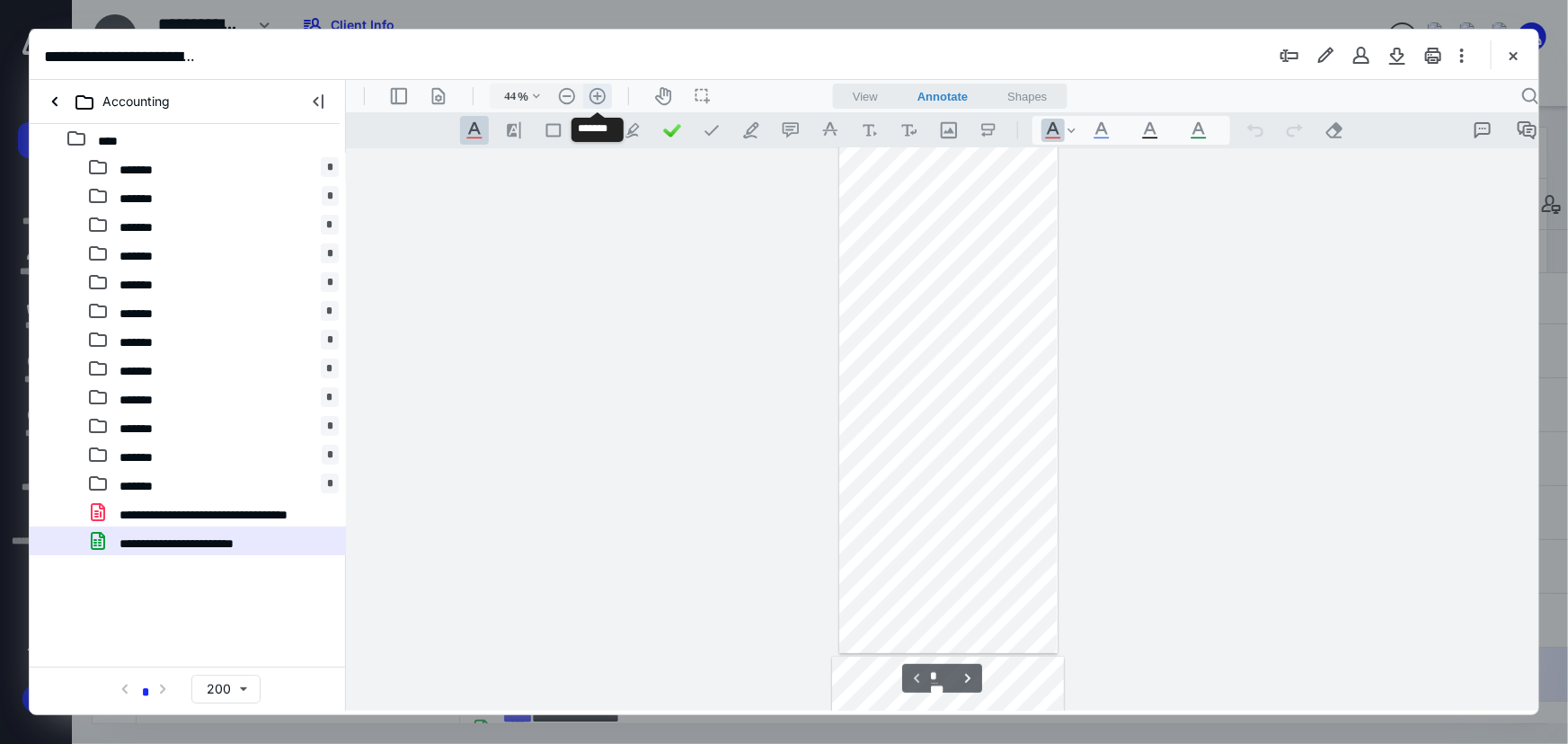 click on ".cls-1{fill:#abb0c4;} icon - header - zoom - in - line" at bounding box center [597, 95] 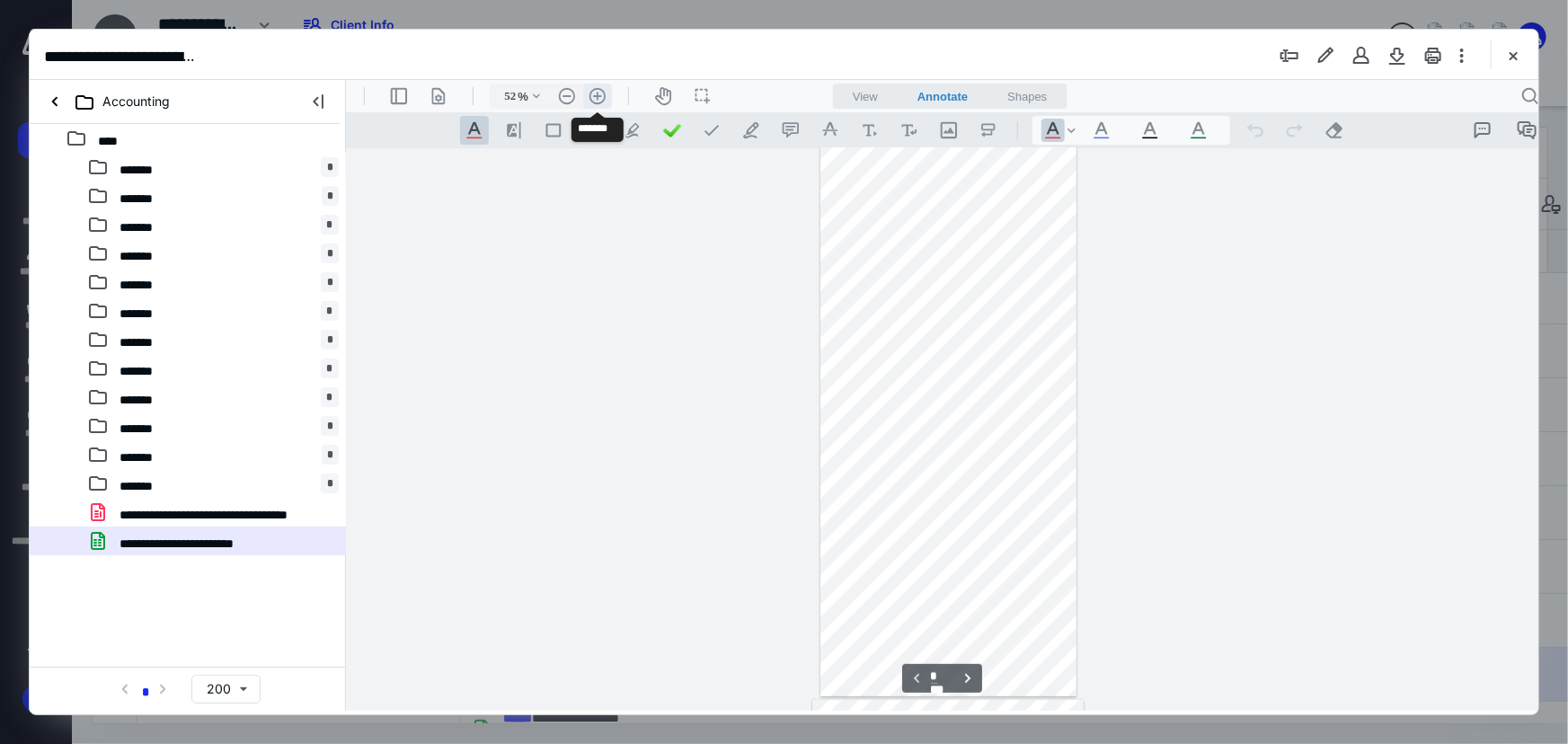 click on ".cls-1{fill:#abb0c4;} icon - header - zoom - in - line" at bounding box center [597, 95] 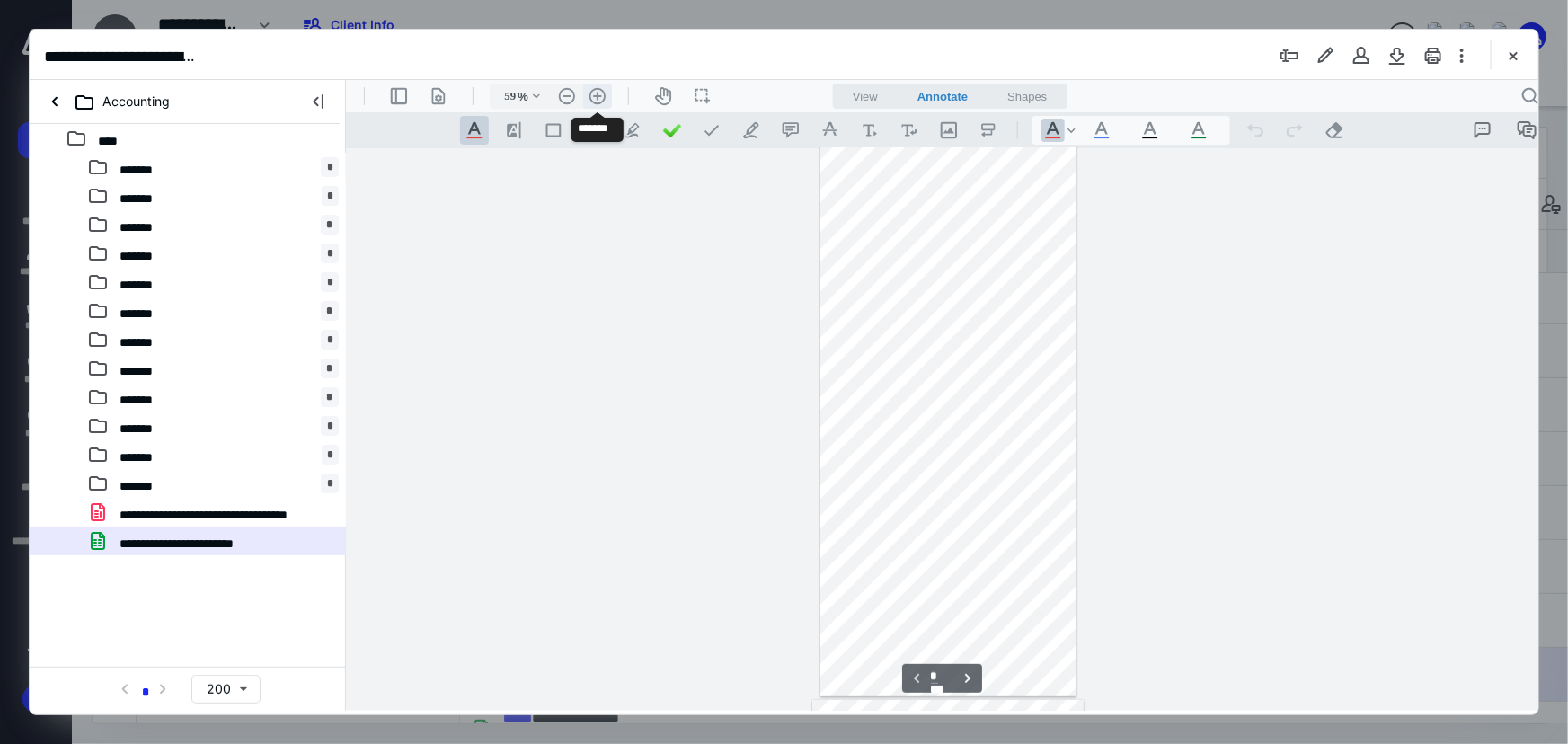 click on ".cls-1{fill:#abb0c4;} icon - header - zoom - in - line" at bounding box center (597, 95) 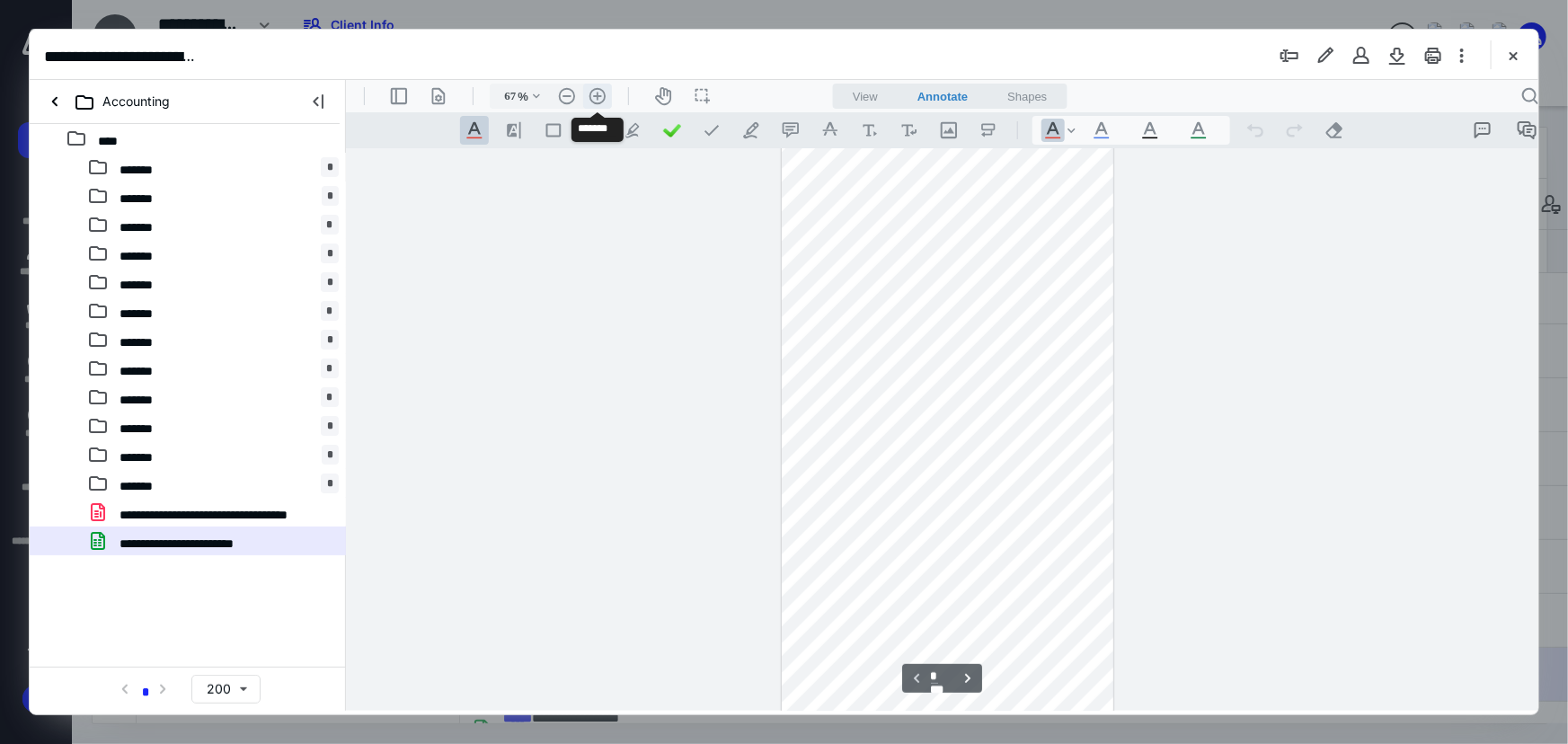 click on ".cls-1{fill:#abb0c4;} icon - header - zoom - in - line" at bounding box center (597, 95) 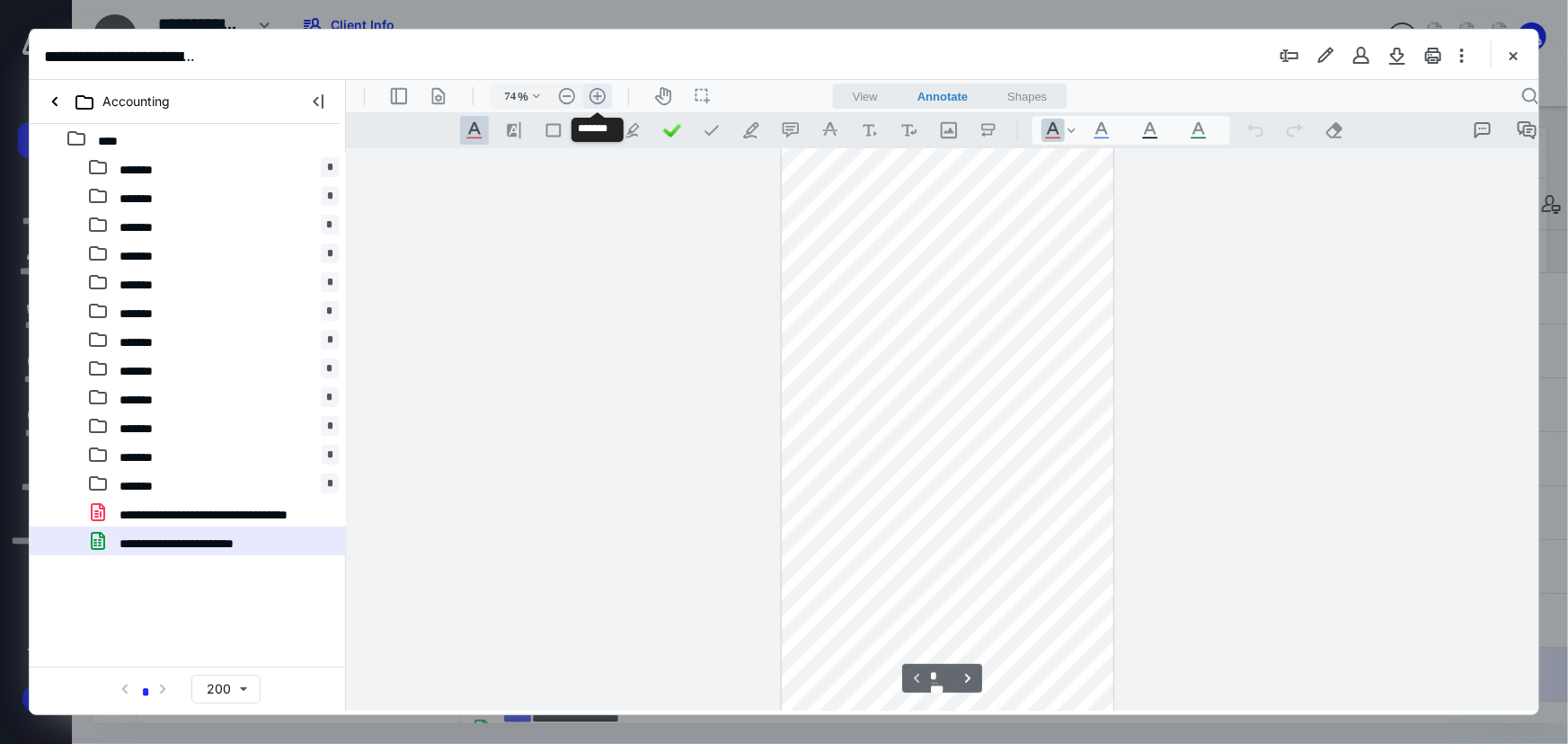click on ".cls-1{fill:#abb0c4;} icon - header - zoom - in - line" at bounding box center [597, 95] 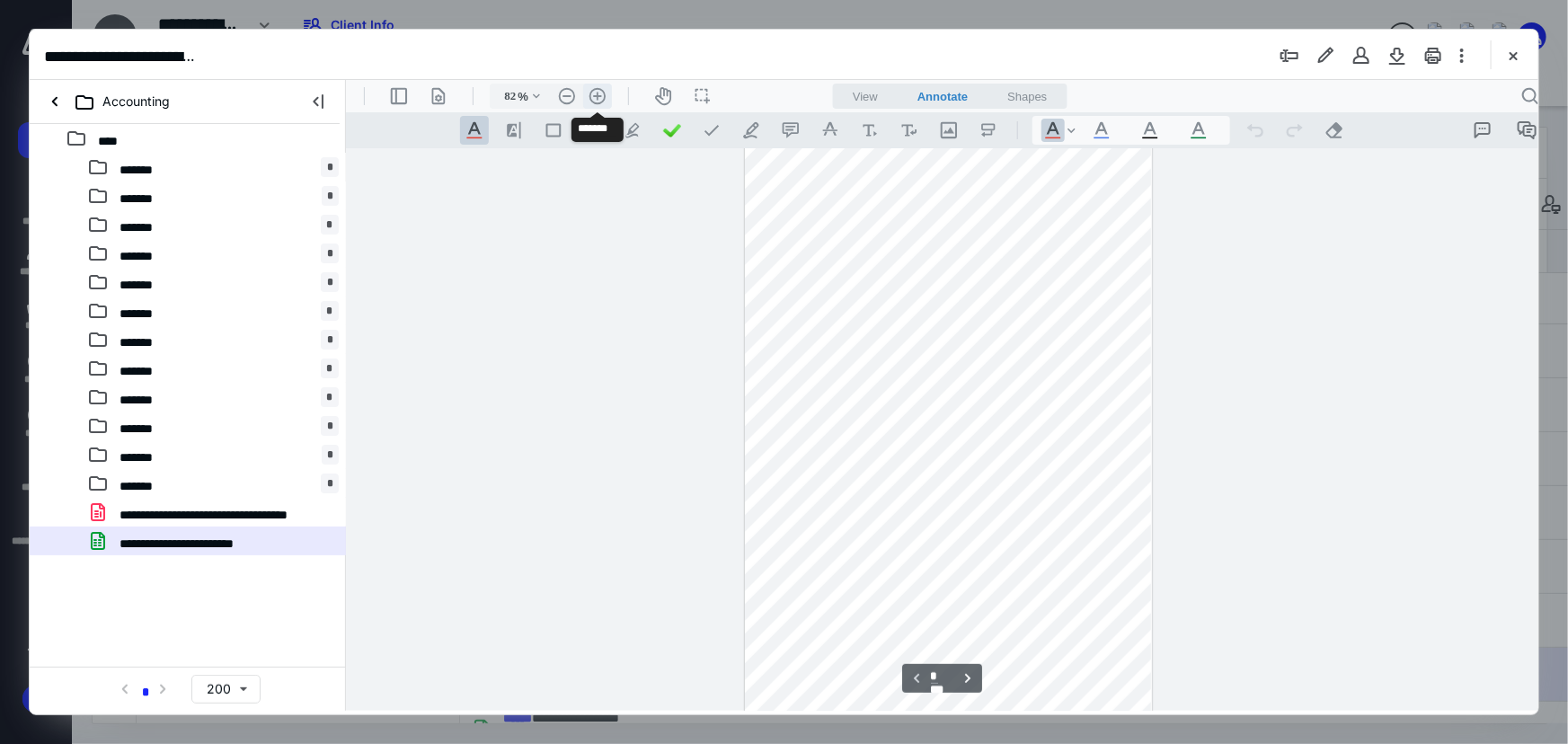 click on ".cls-1{fill:#abb0c4;} icon - header - zoom - in - line" at bounding box center [597, 95] 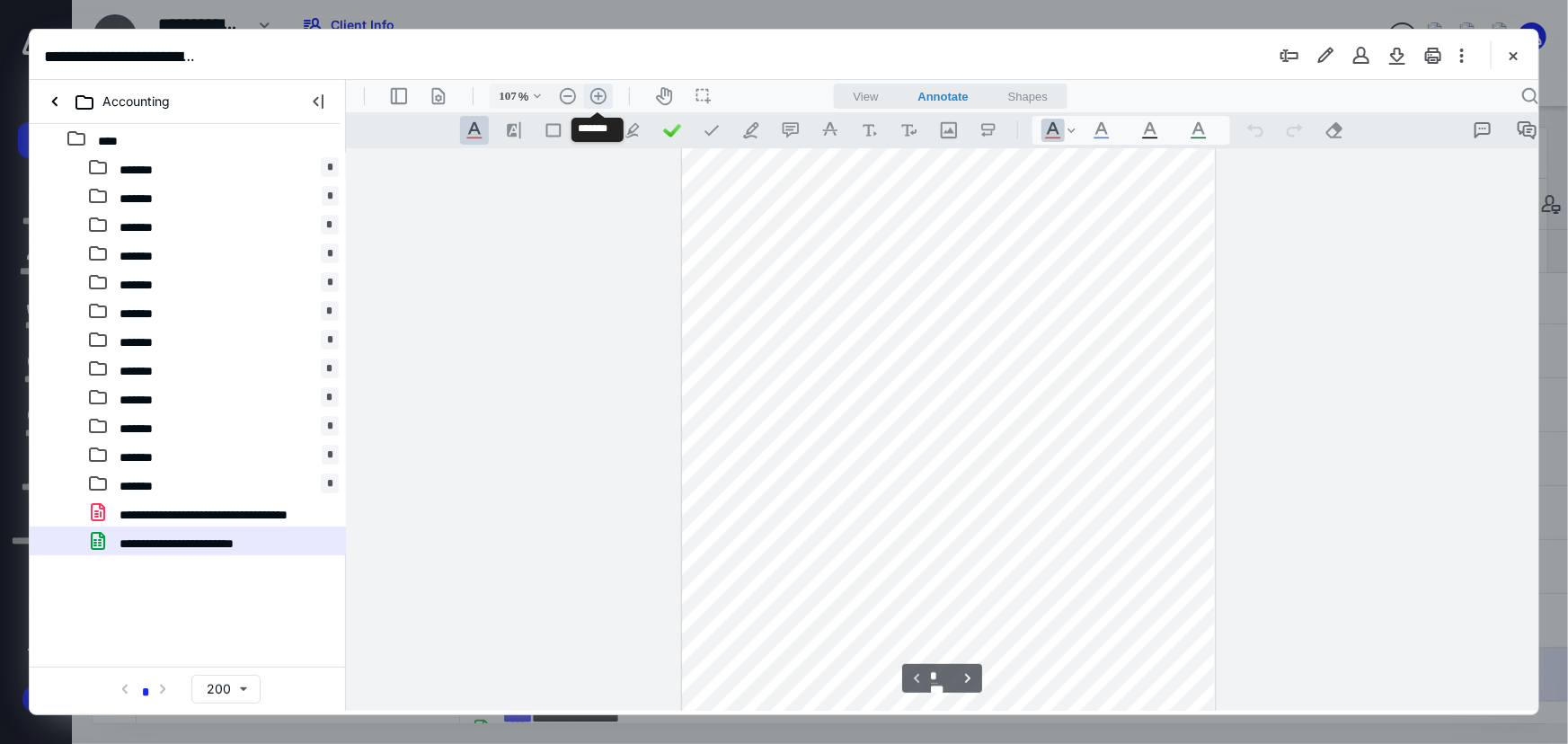 click on ".cls-1{fill:#abb0c4;} icon - header - zoom - in - line" at bounding box center [598, 95] 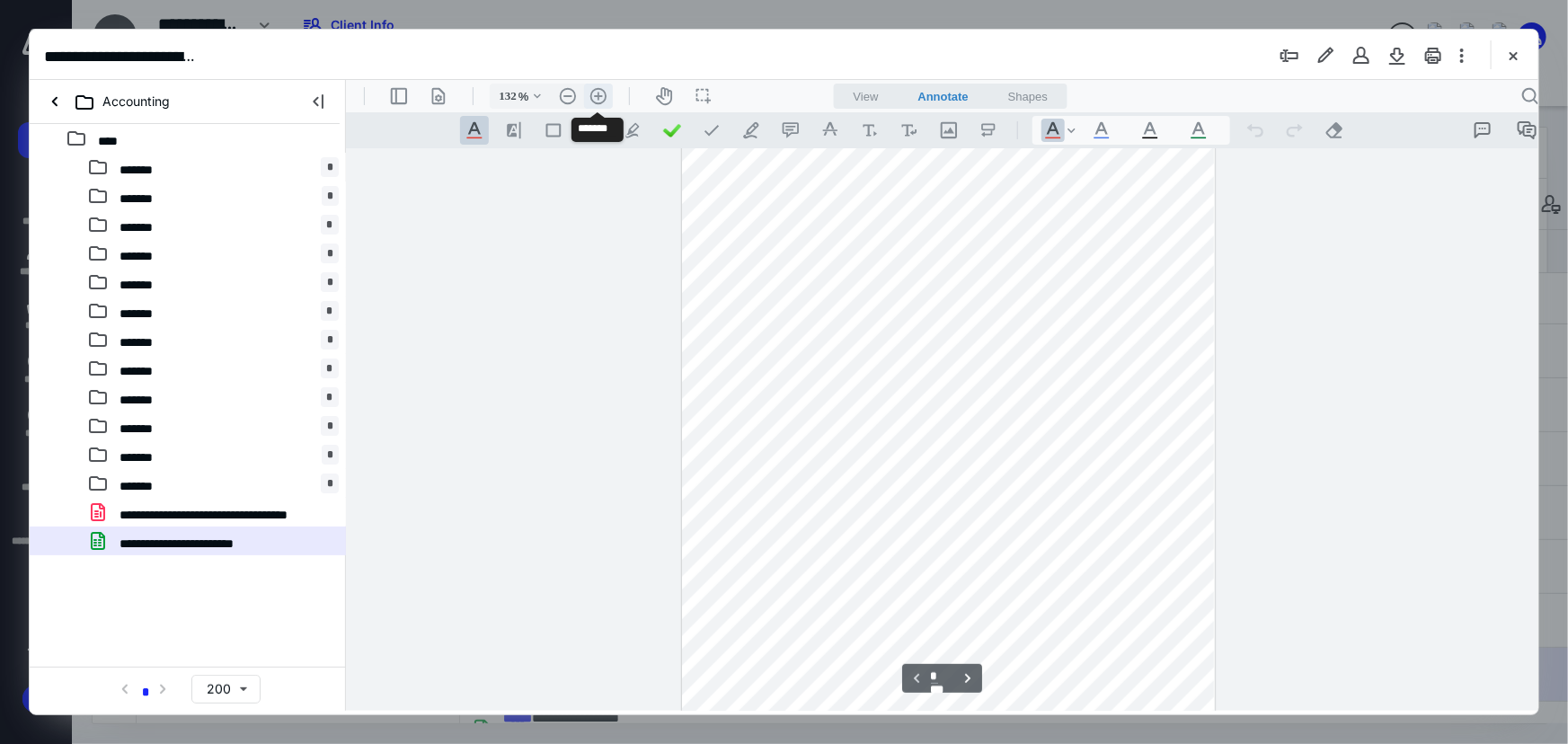 click on ".cls-1{fill:#abb0c4;} icon - header - zoom - in - line" at bounding box center [598, 95] 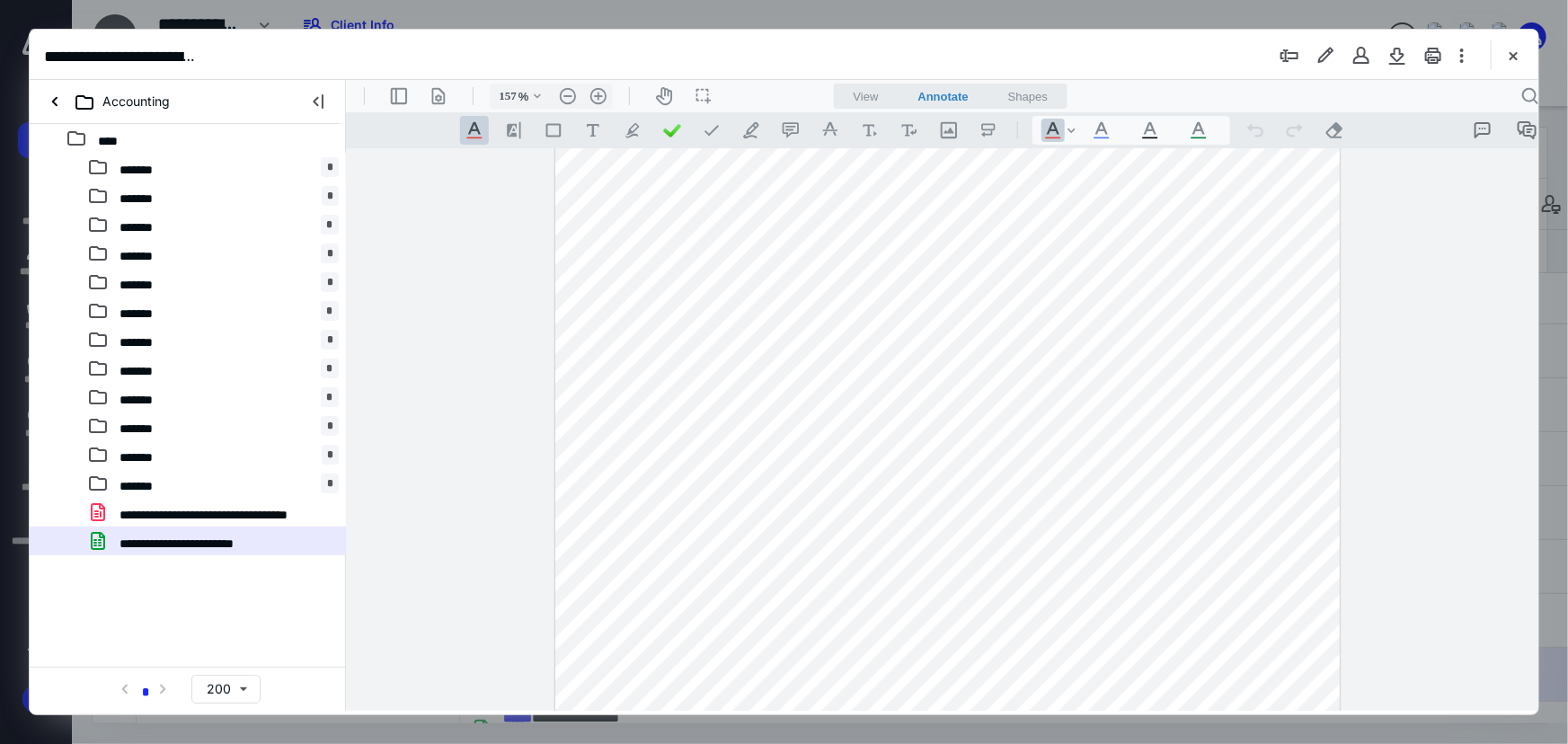 scroll, scrollTop: 0, scrollLeft: 0, axis: both 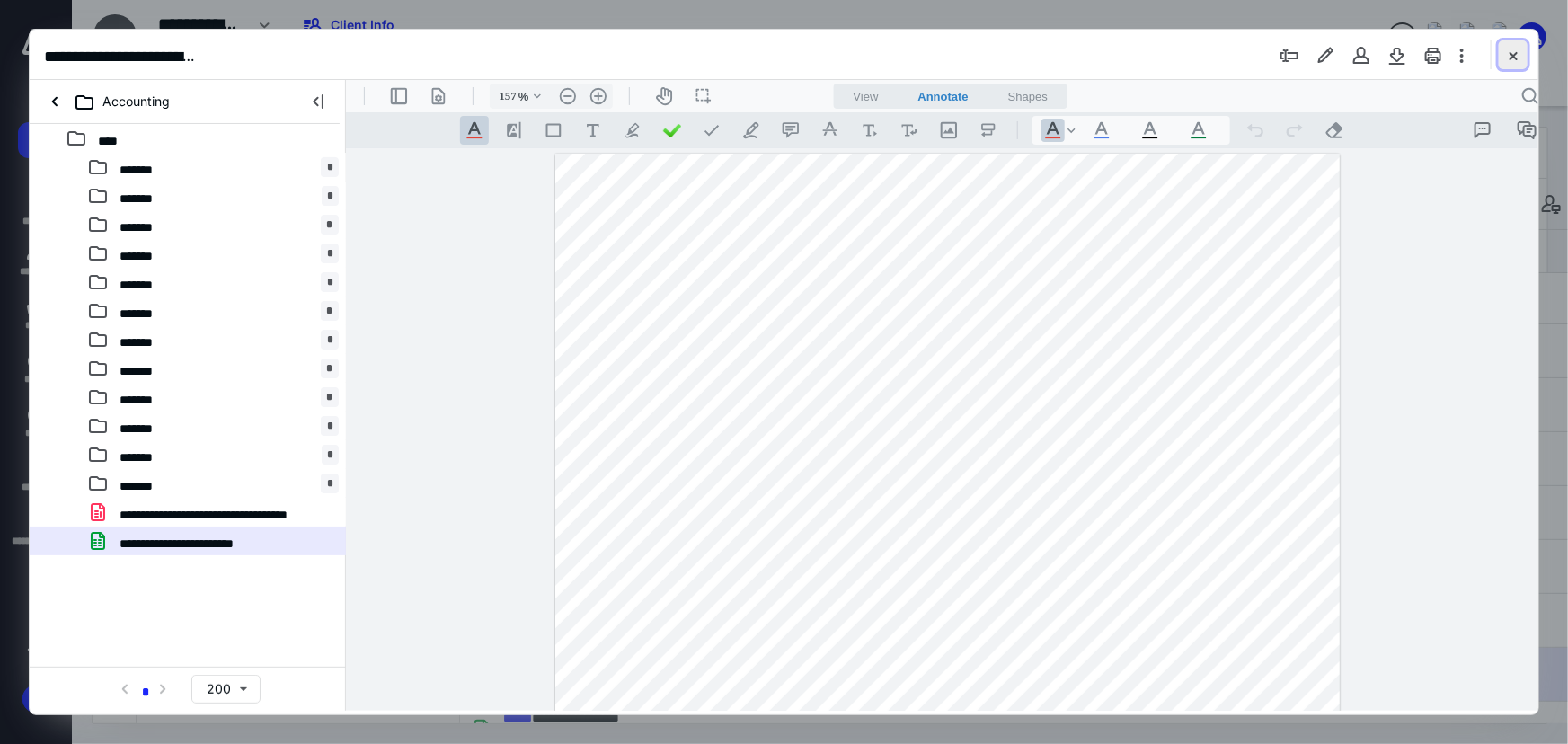 click at bounding box center (1513, 55) 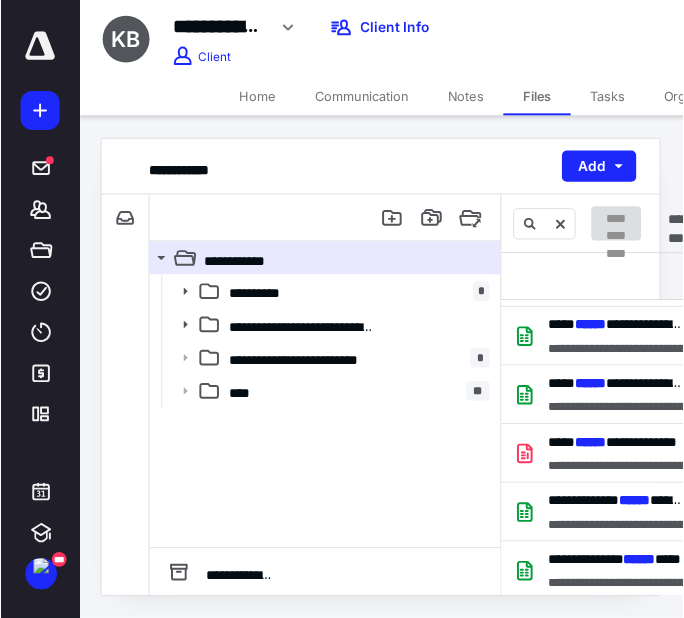 scroll, scrollTop: 475, scrollLeft: 0, axis: vertical 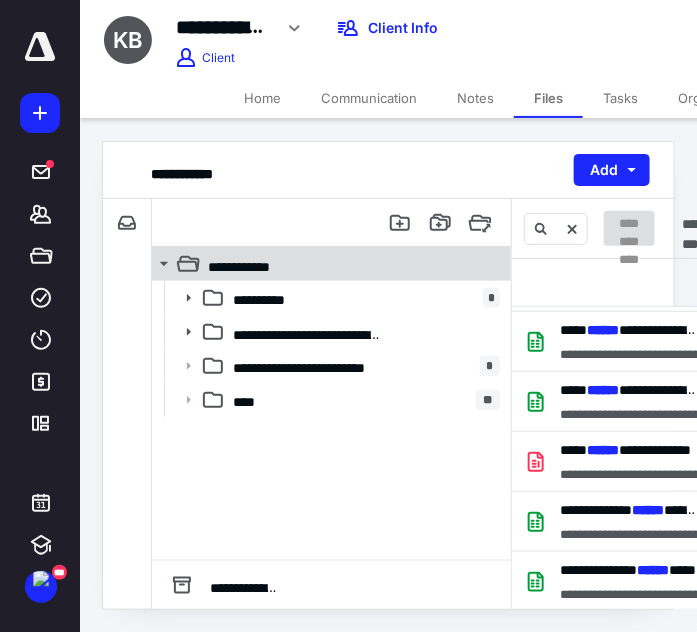 click on "**********" at bounding box center (344, 264) 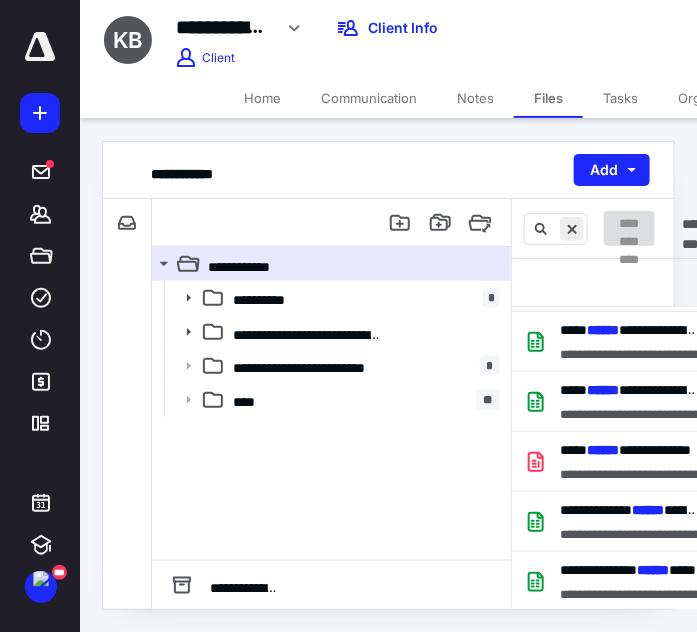 click at bounding box center [572, 229] 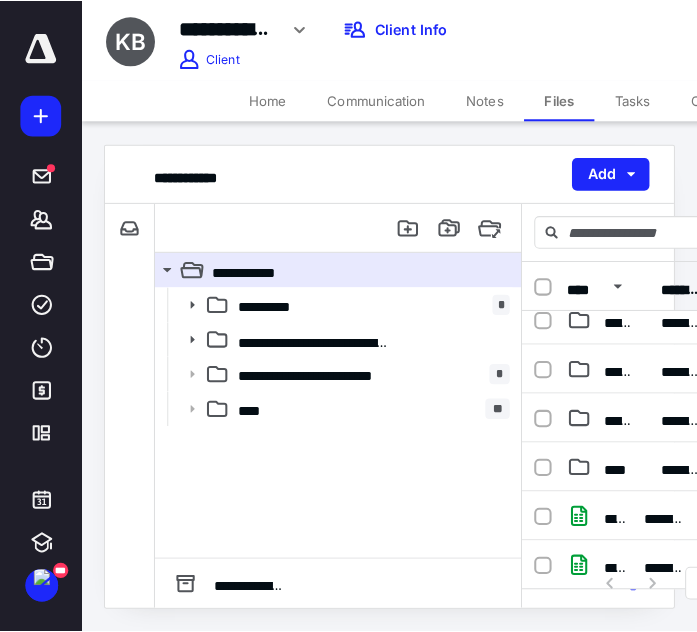 scroll, scrollTop: 0, scrollLeft: 0, axis: both 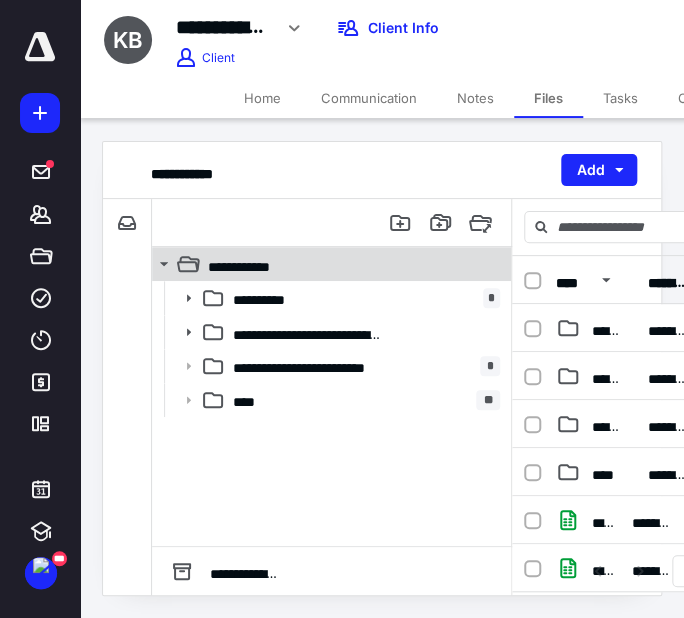 click on "**********" at bounding box center (344, 264) 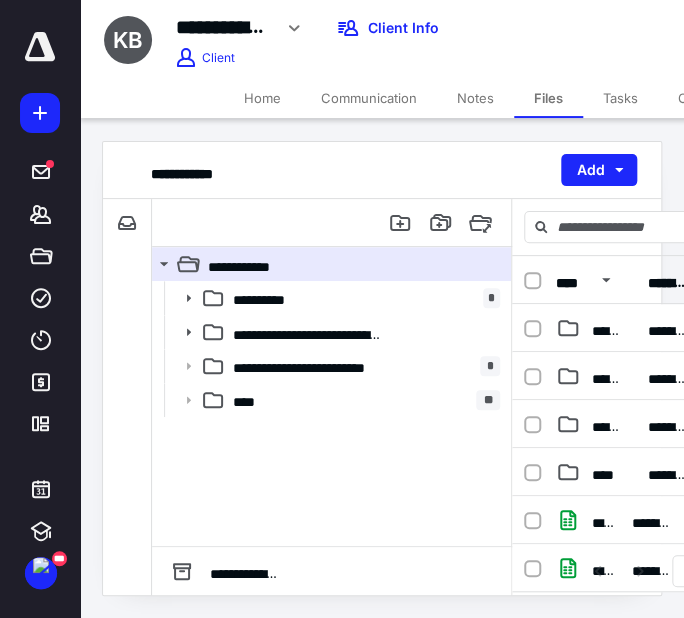 click on "Files" at bounding box center [548, 98] 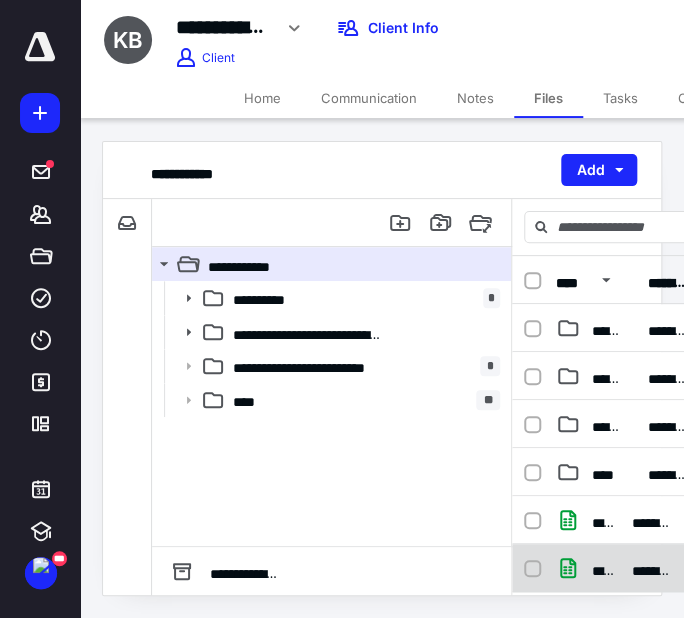 click on "**********" at bounding box center [600, 568] 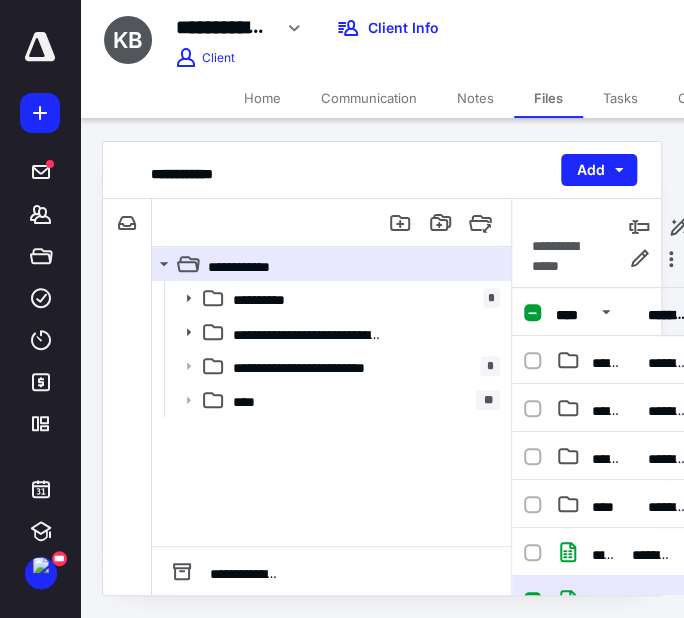 click on "**********" at bounding box center (600, 600) 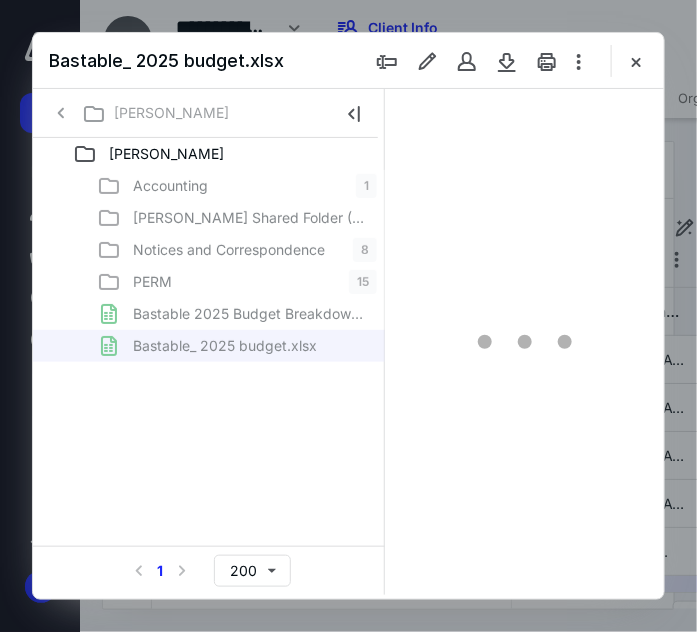 scroll, scrollTop: 0, scrollLeft: 0, axis: both 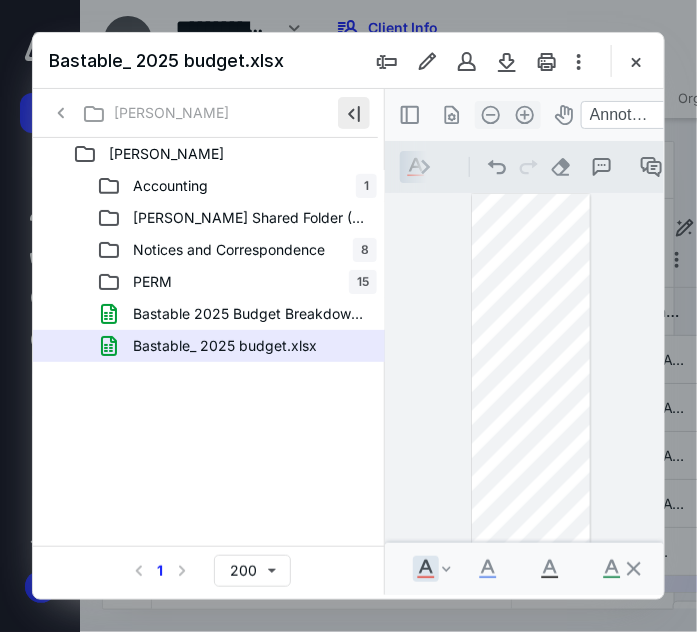 click at bounding box center (354, 113) 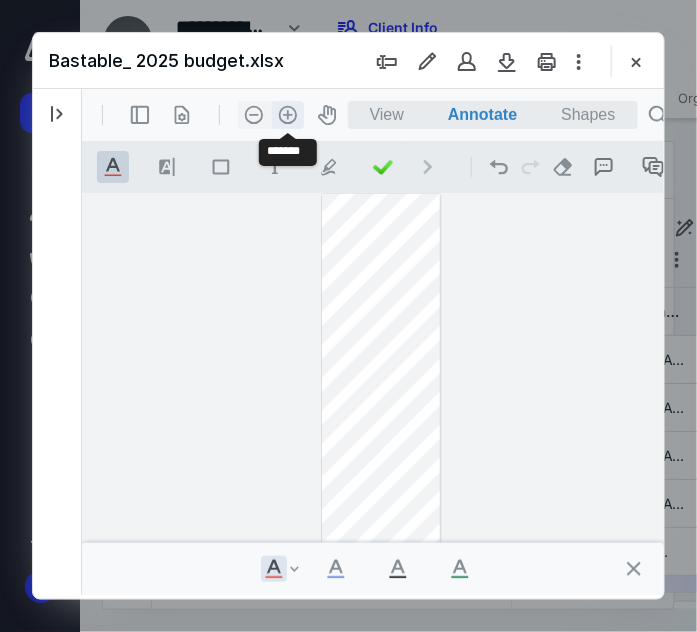 click on ".cls-1{fill:#abb0c4;} icon - header - zoom - in - line" at bounding box center [287, 114] 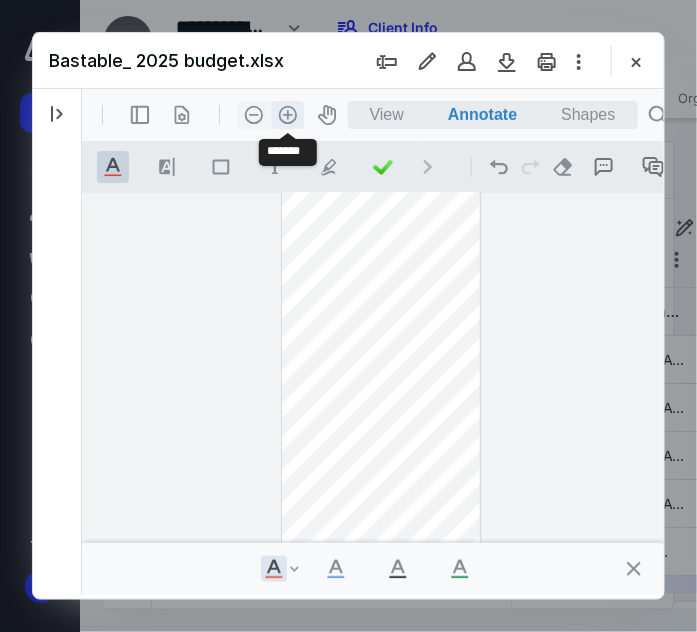 click on ".cls-1{fill:#abb0c4;} icon - header - zoom - in - line" at bounding box center [287, 114] 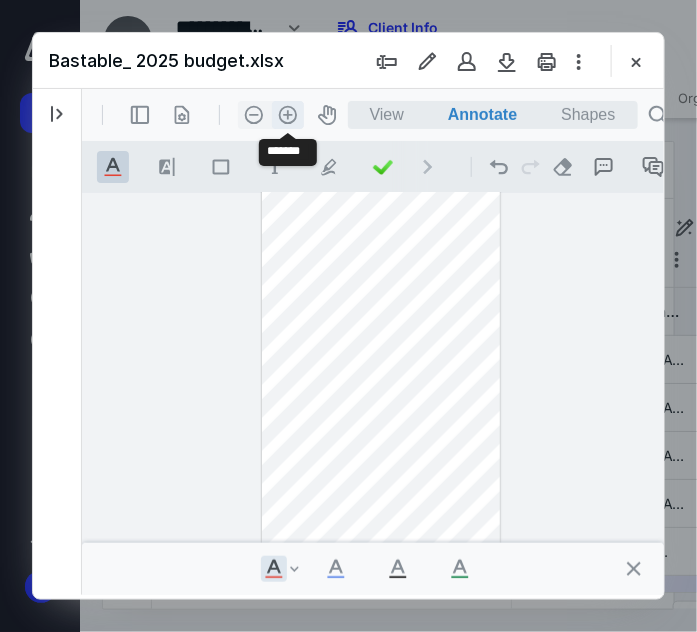 click on ".cls-1{fill:#abb0c4;} icon - header - zoom - in - line" at bounding box center (287, 114) 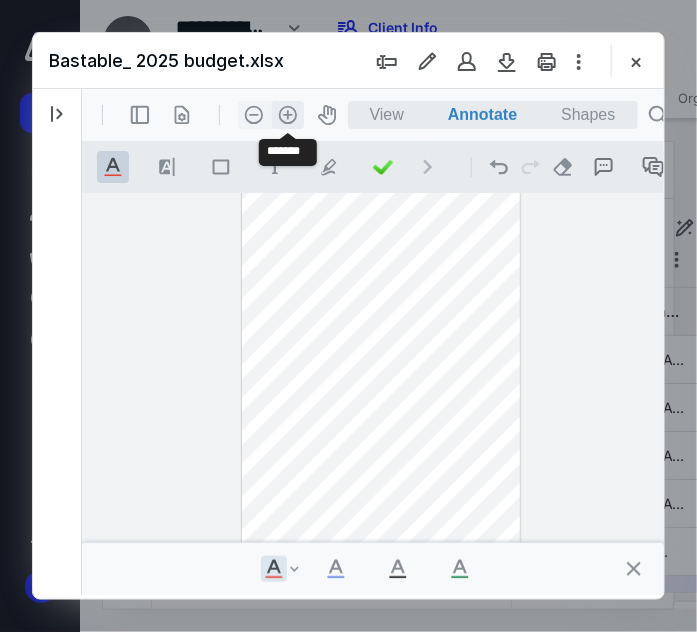 click on ".cls-1{fill:#abb0c4;} icon - header - zoom - in - line" at bounding box center (287, 114) 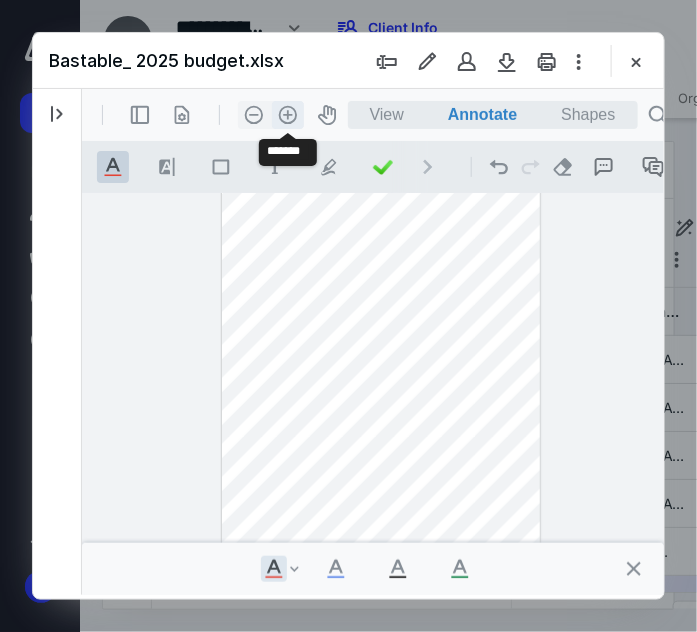 click on ".cls-1{fill:#abb0c4;} icon - header - zoom - in - line" at bounding box center (287, 114) 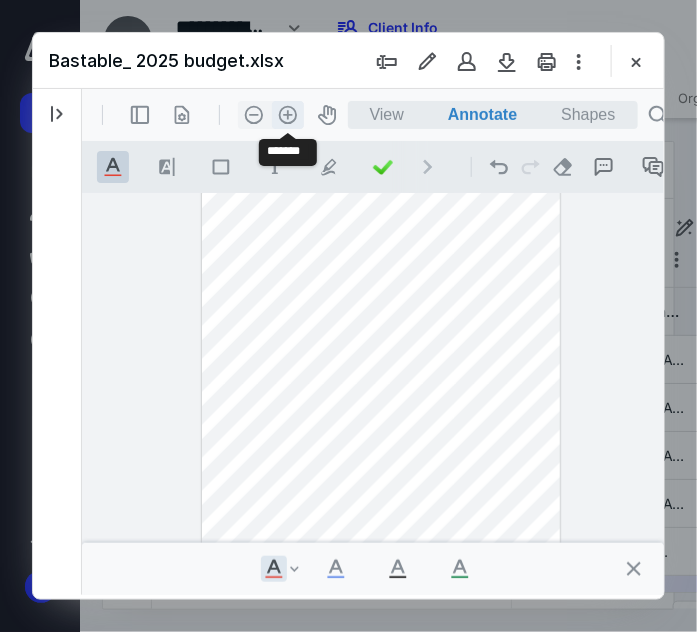 click on ".cls-1{fill:#abb0c4;} icon - header - zoom - in - line" at bounding box center [287, 114] 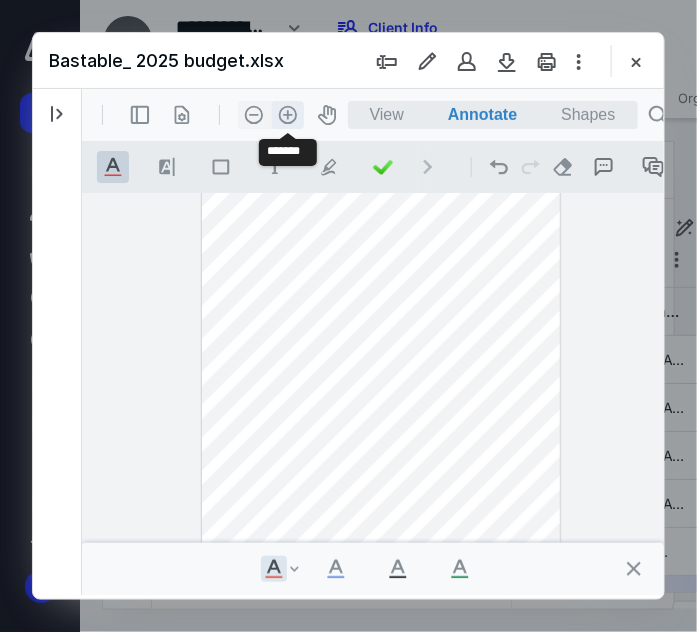 click on ".cls-1{fill:#abb0c4;} icon - header - zoom - in - line" at bounding box center (287, 114) 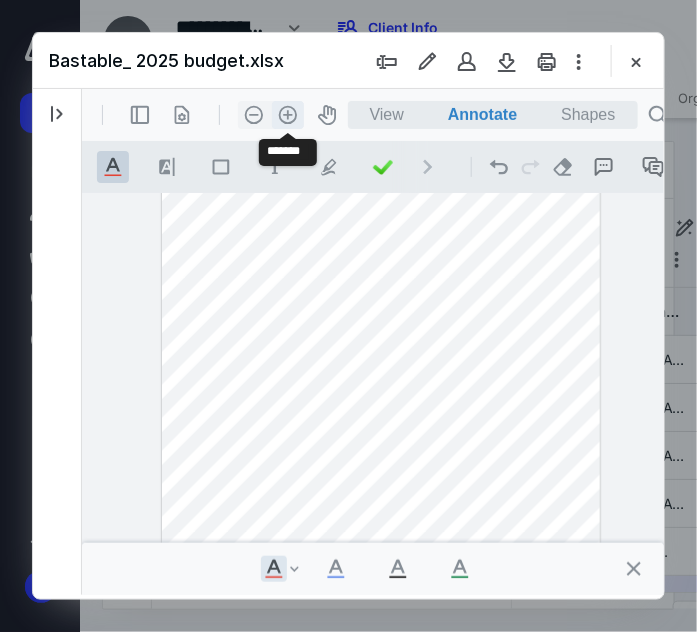 click on ".cls-1{fill:#abb0c4;} icon - header - zoom - in - line" at bounding box center (287, 114) 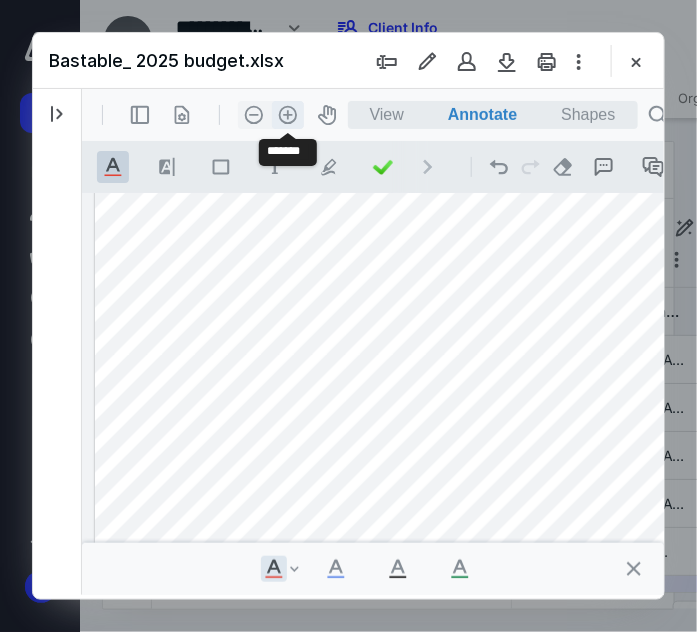 click on ".cls-1{fill:#abb0c4;} icon - header - zoom - in - line" at bounding box center (287, 114) 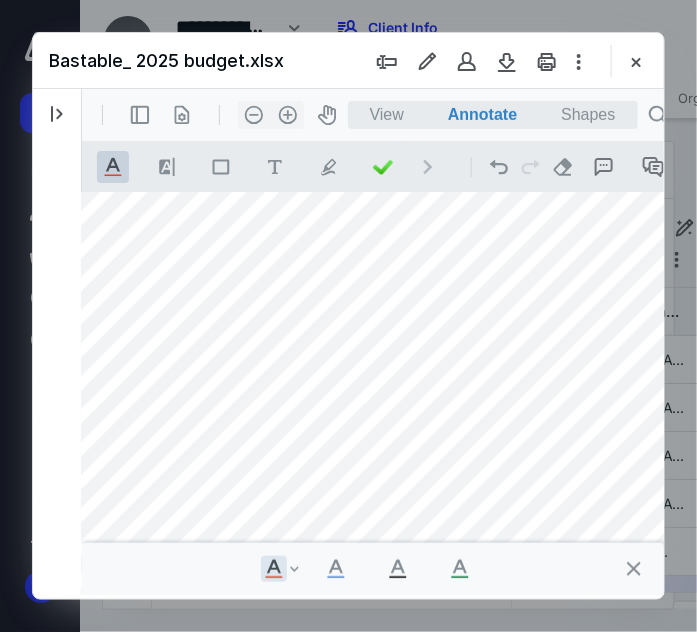 scroll, scrollTop: 1040, scrollLeft: 62, axis: both 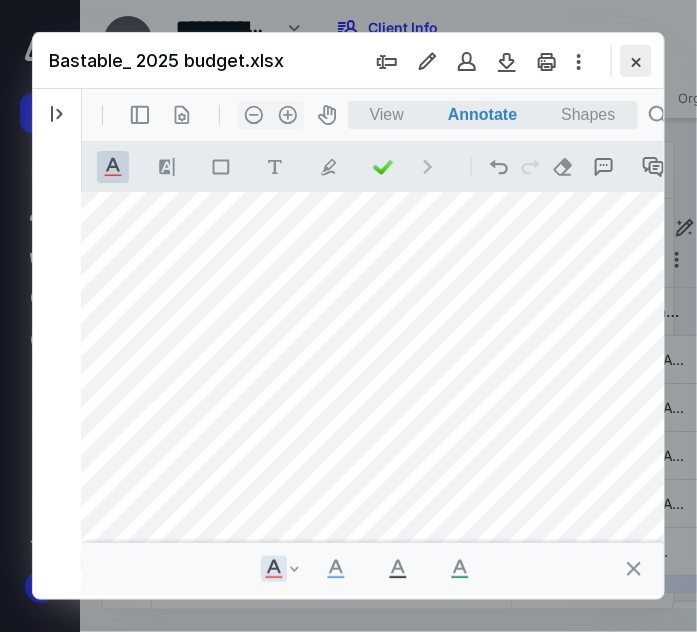 click at bounding box center [636, 61] 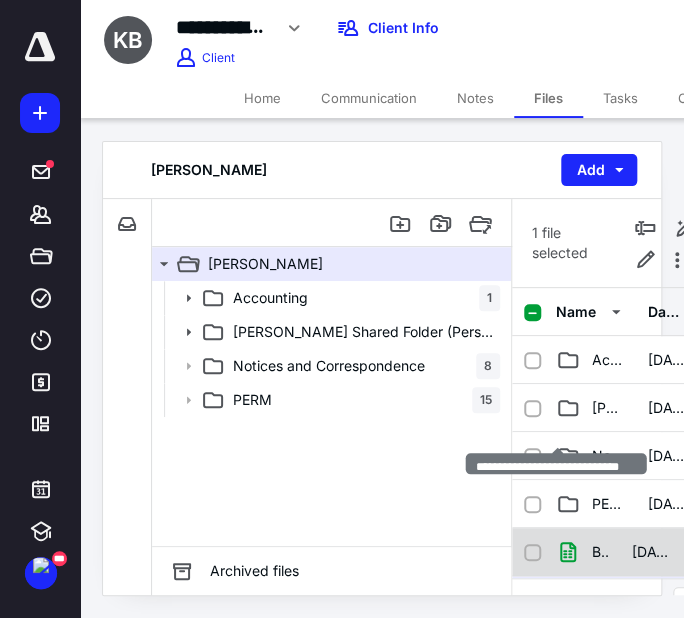 click on "Bastable 2025 Budget Breakdown.xlsx" at bounding box center [600, 552] 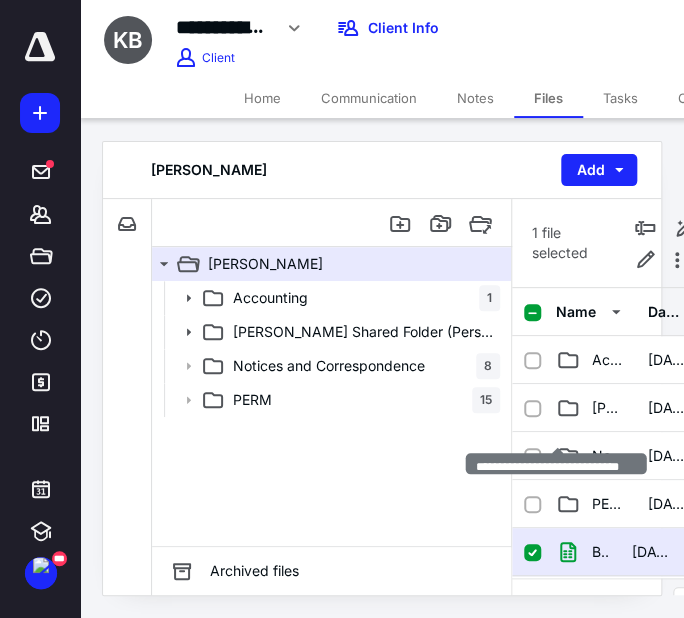 click on "Bastable 2025 Budget Breakdown.xlsx" at bounding box center [600, 552] 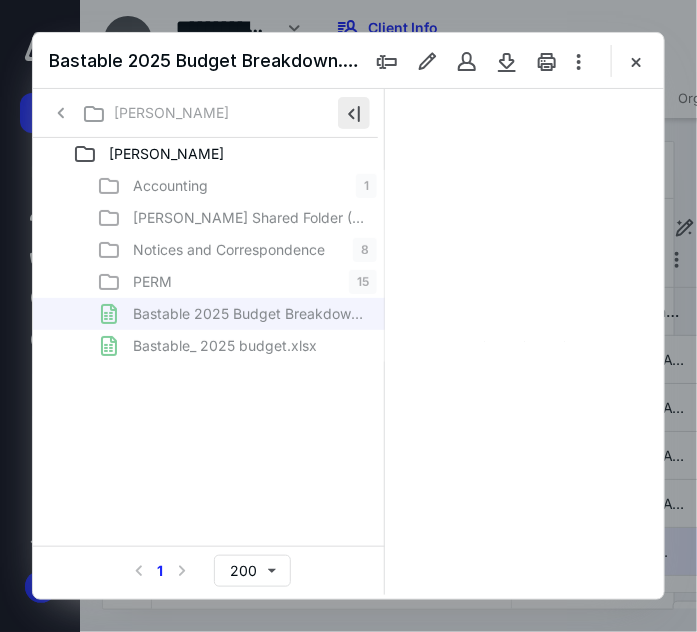 scroll, scrollTop: 0, scrollLeft: 0, axis: both 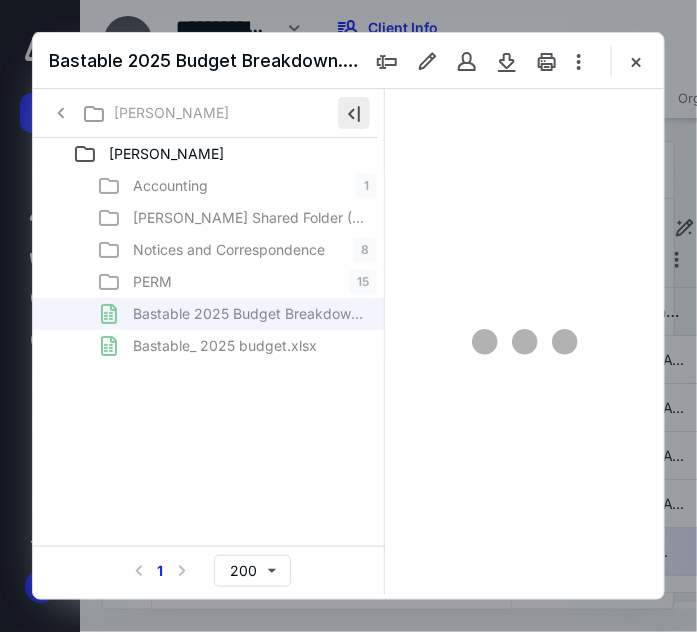 click at bounding box center [354, 113] 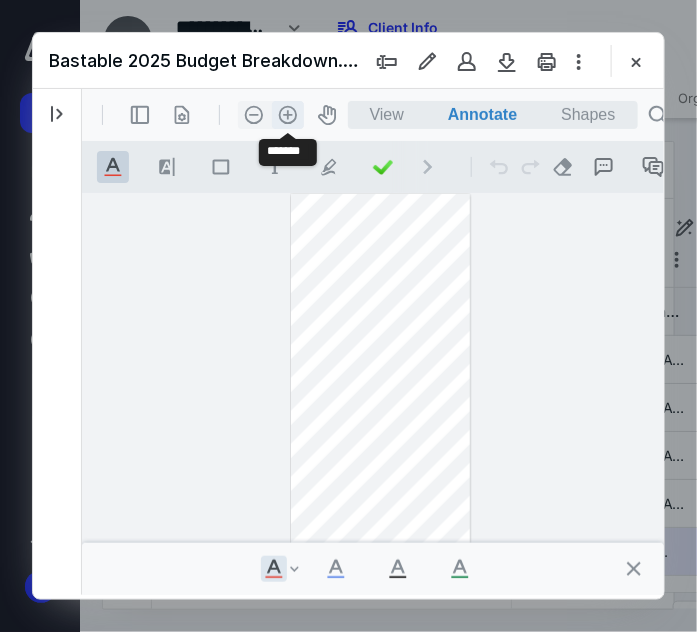 click on ".cls-1{fill:#abb0c4;} icon - header - zoom - in - line" at bounding box center [287, 114] 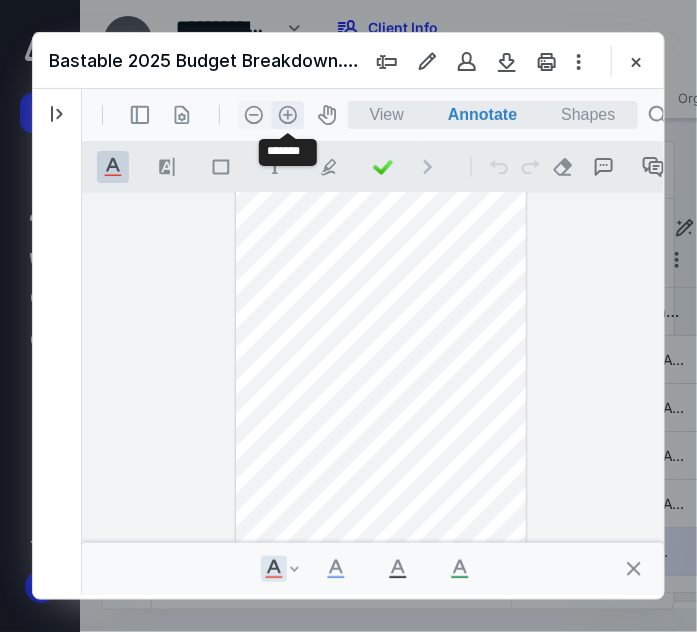 click on ".cls-1{fill:#abb0c4;} icon - header - zoom - in - line" at bounding box center [287, 114] 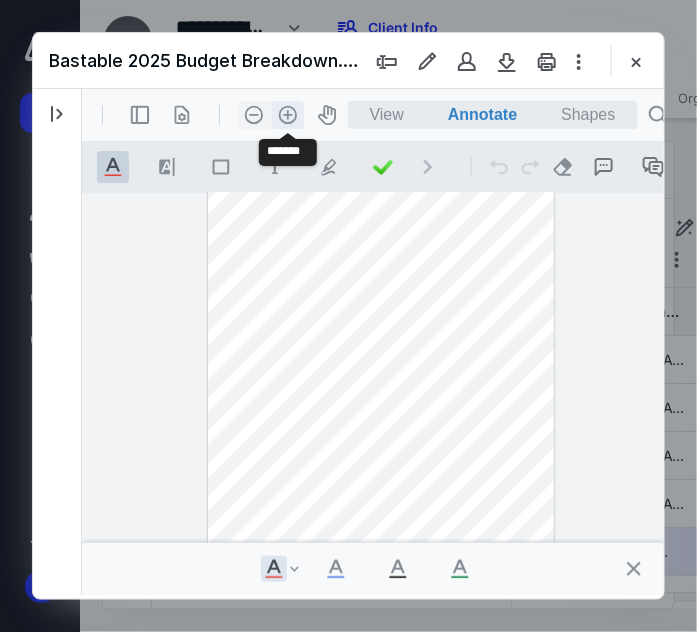 click on ".cls-1{fill:#abb0c4;} icon - header - zoom - in - line" at bounding box center (287, 114) 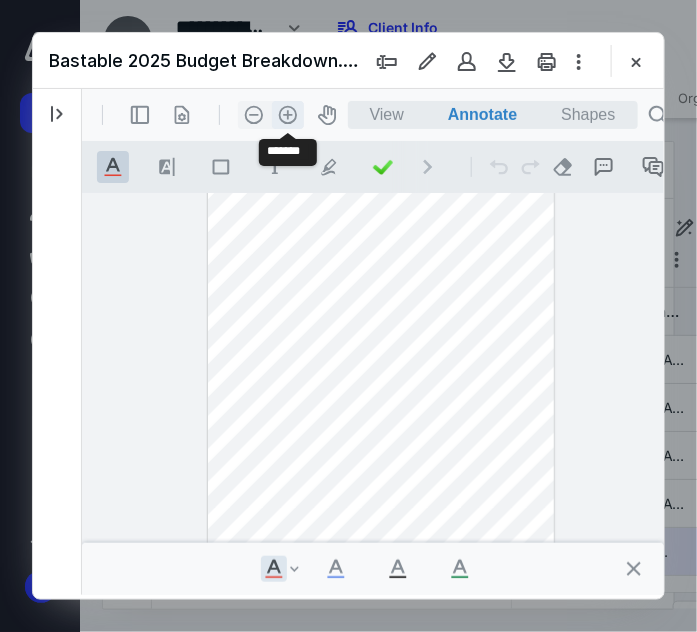 click on ".cls-1{fill:#abb0c4;} icon - header - zoom - in - line" at bounding box center (287, 114) 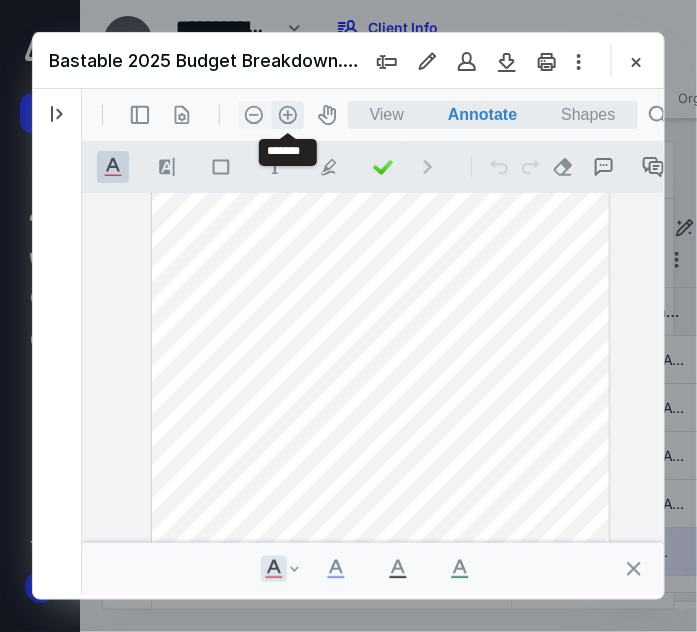 click on ".cls-1{fill:#abb0c4;} icon - header - zoom - in - line" at bounding box center [287, 114] 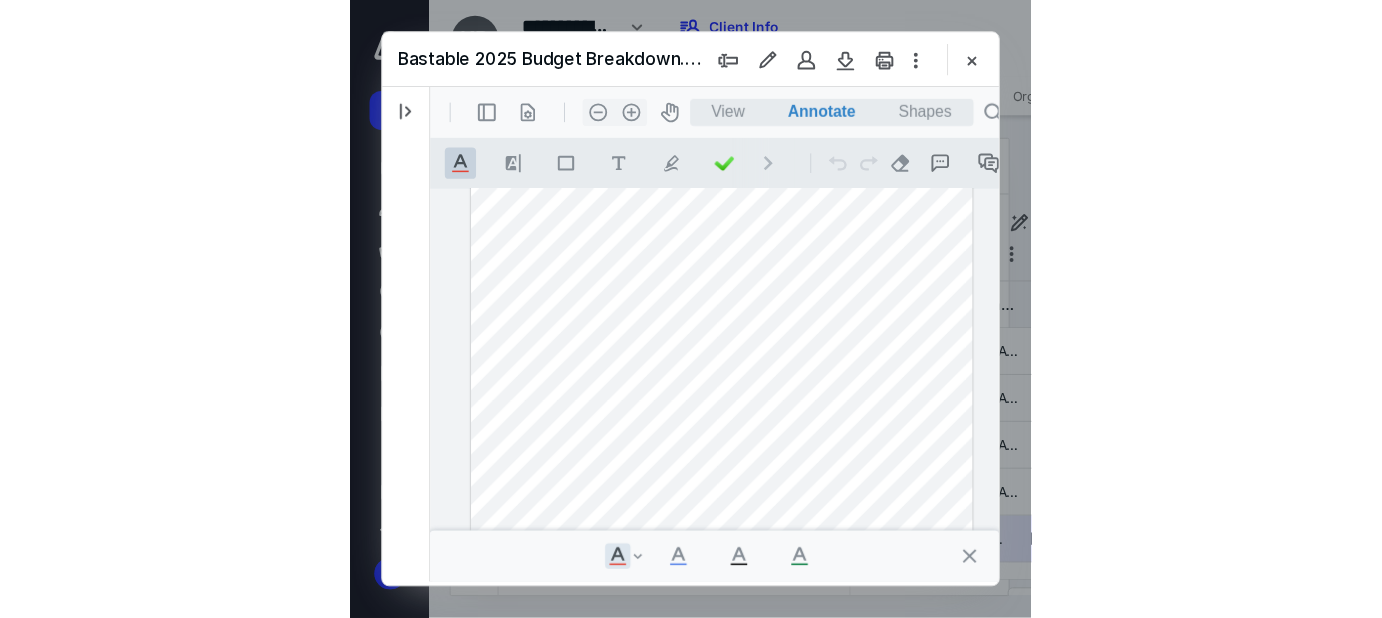 scroll, scrollTop: 0, scrollLeft: 0, axis: both 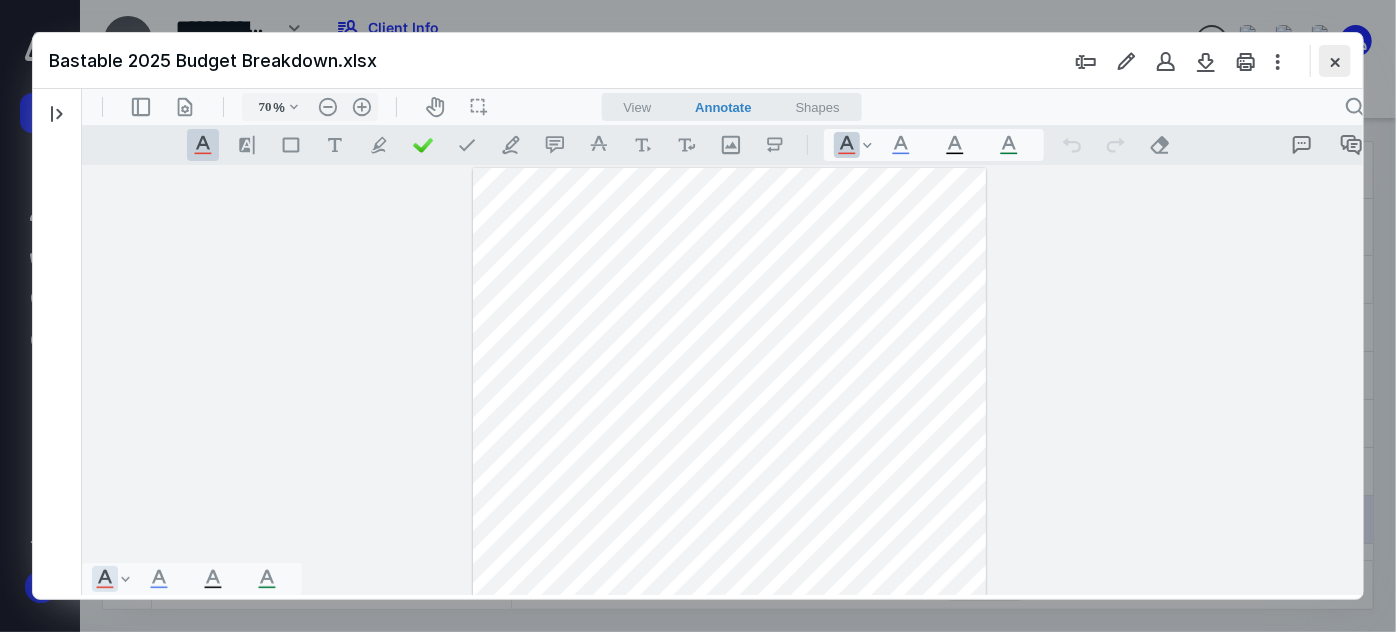 click at bounding box center [1335, 61] 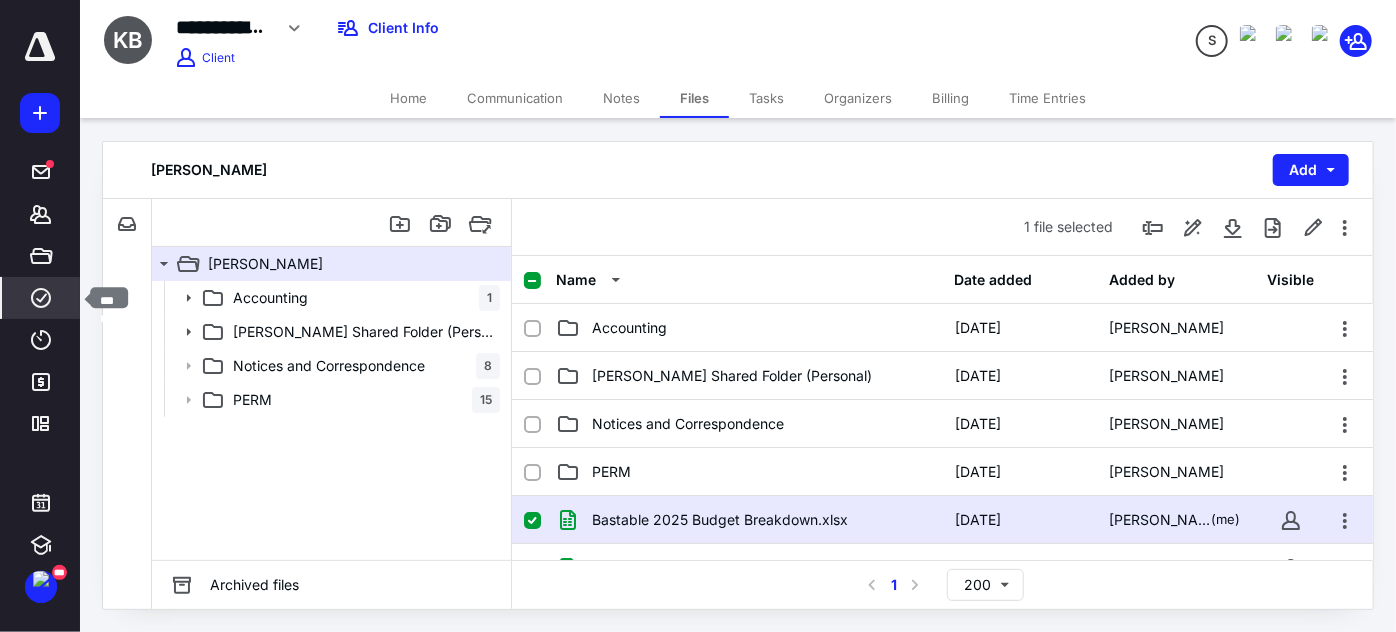 click 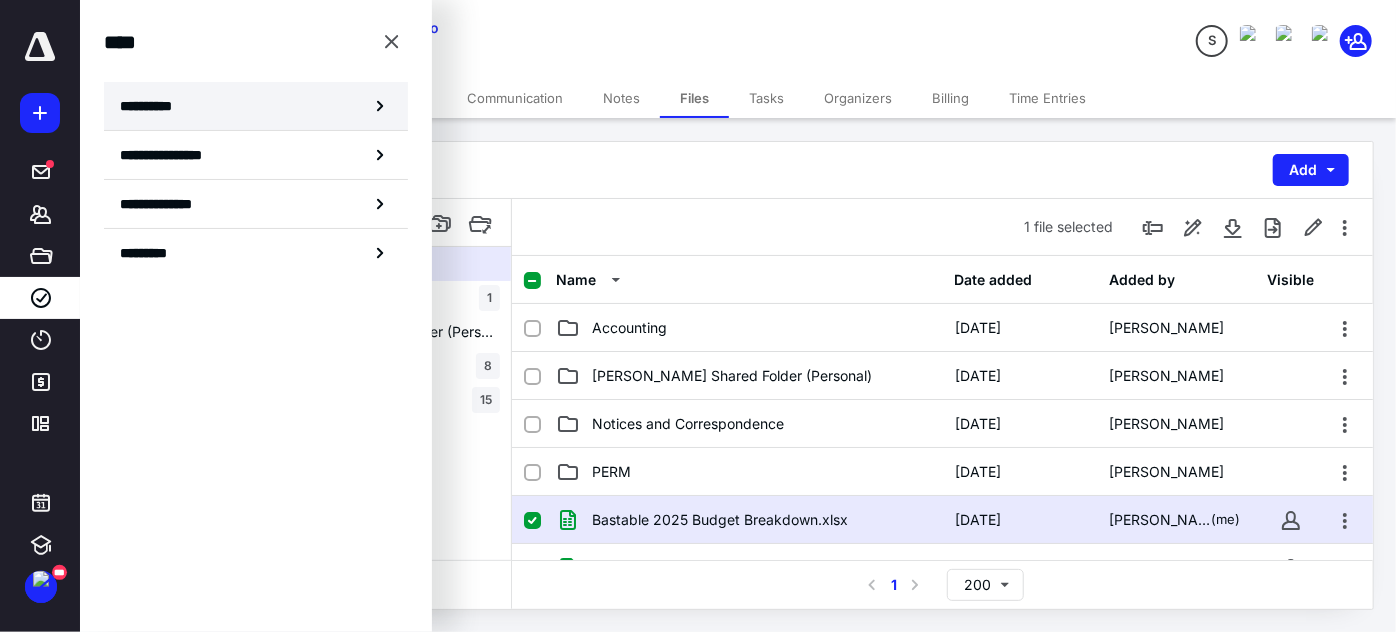 click on "**********" at bounding box center [256, 106] 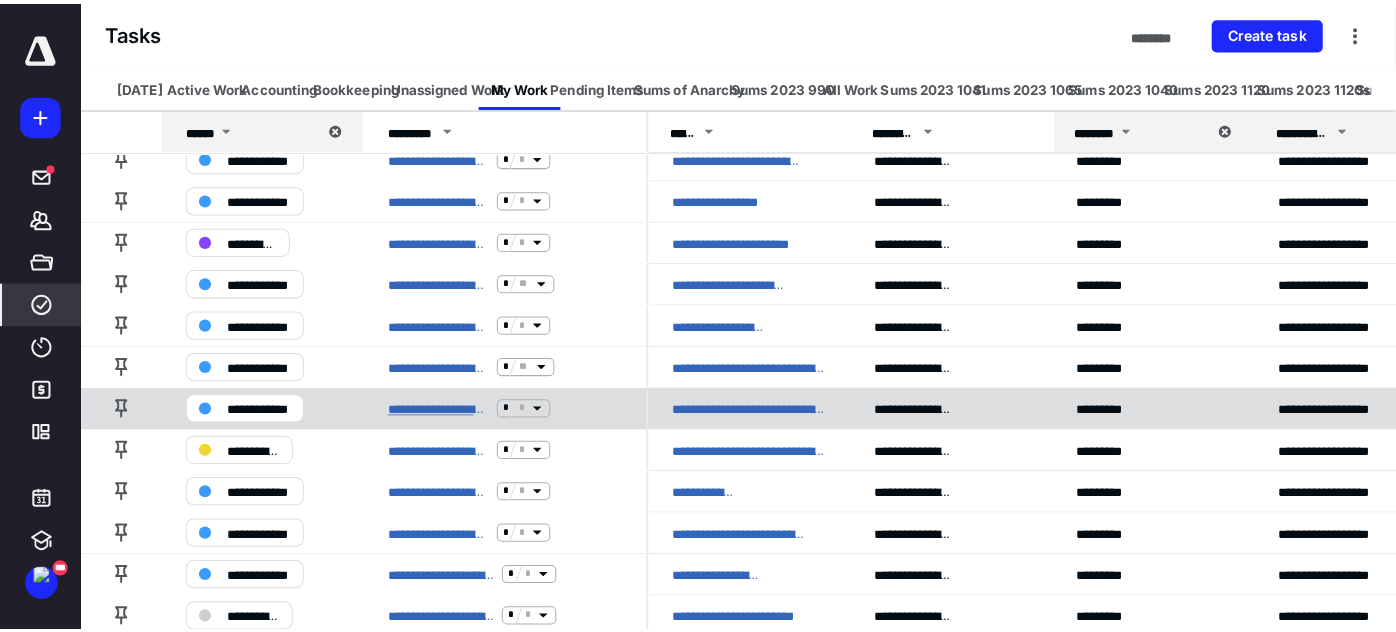 scroll, scrollTop: 0, scrollLeft: 0, axis: both 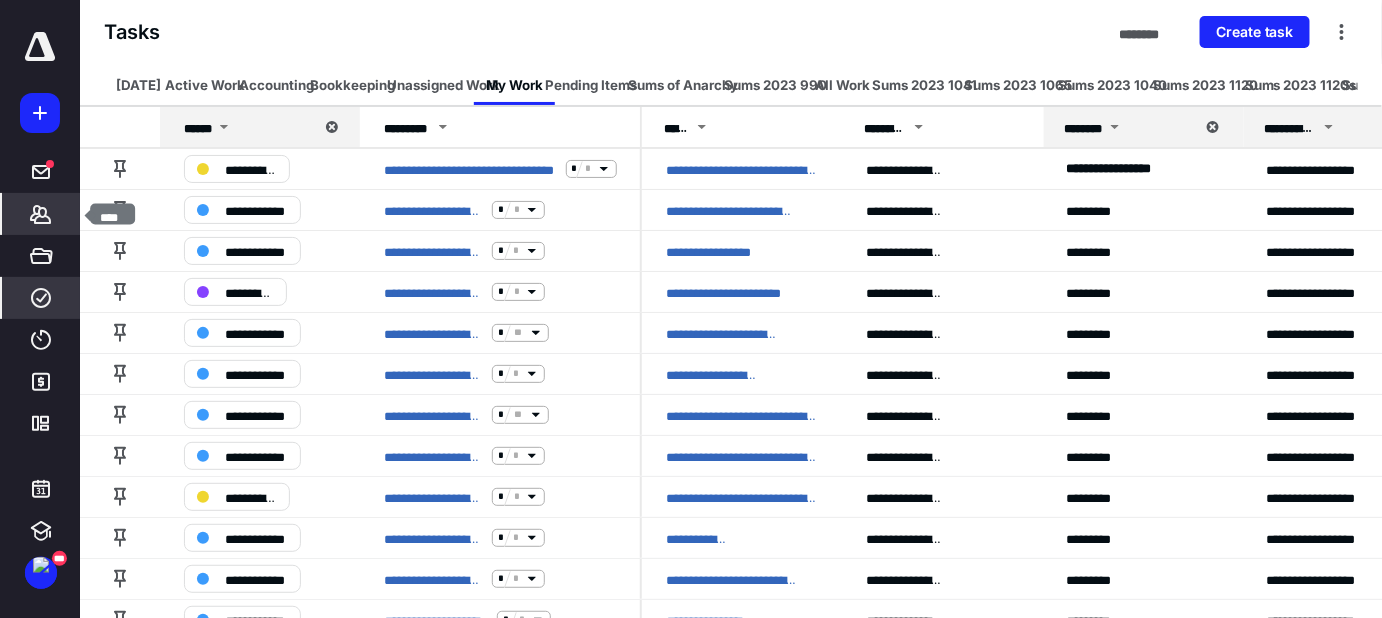 click on "*******" at bounding box center (41, 214) 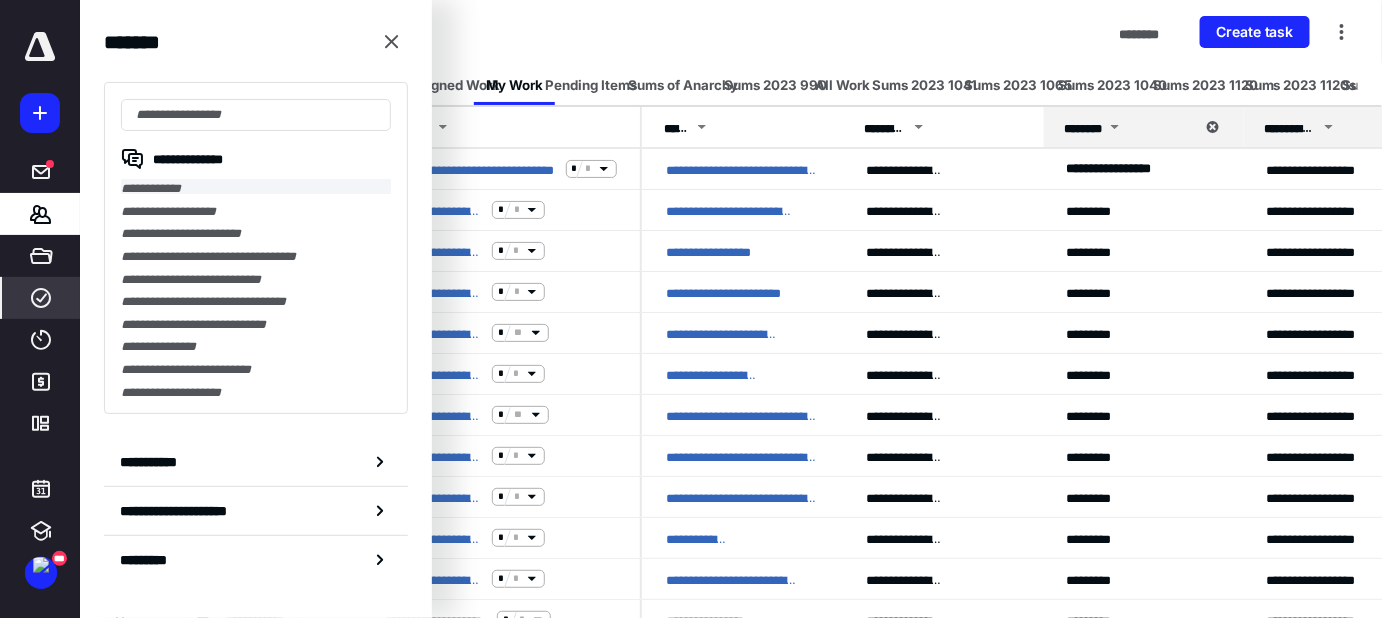 click on "**********" at bounding box center [256, 186] 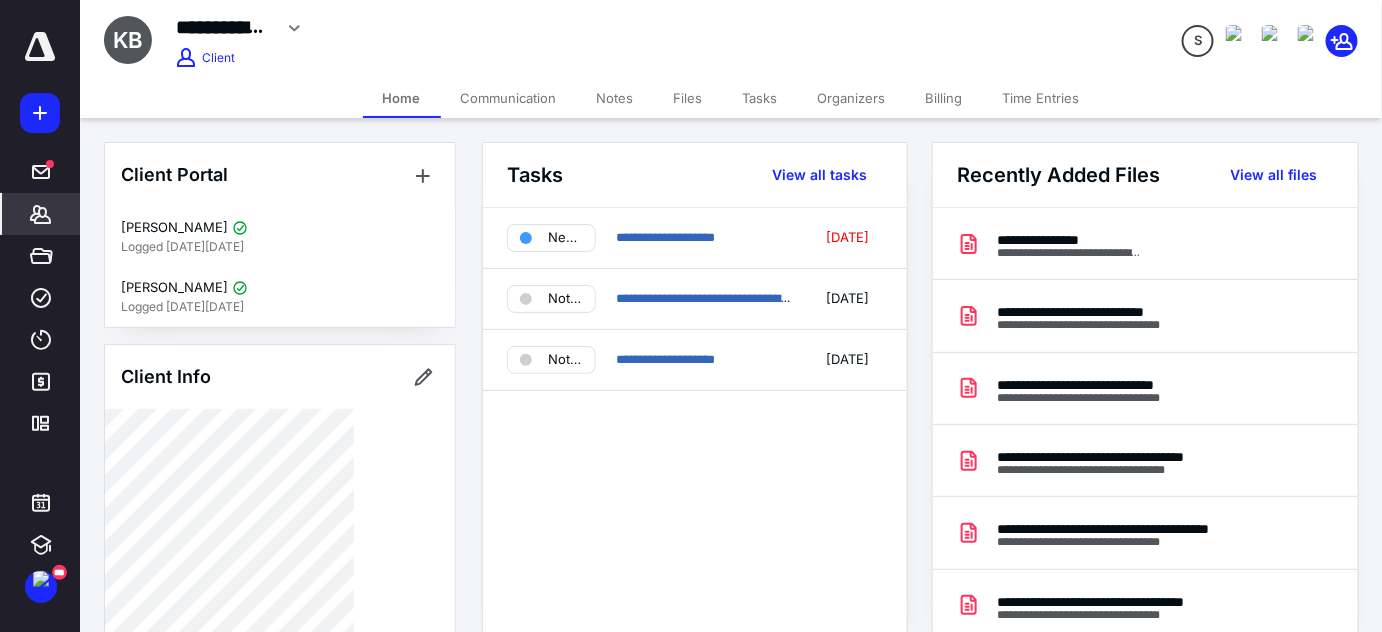 click on "Files" at bounding box center (688, 98) 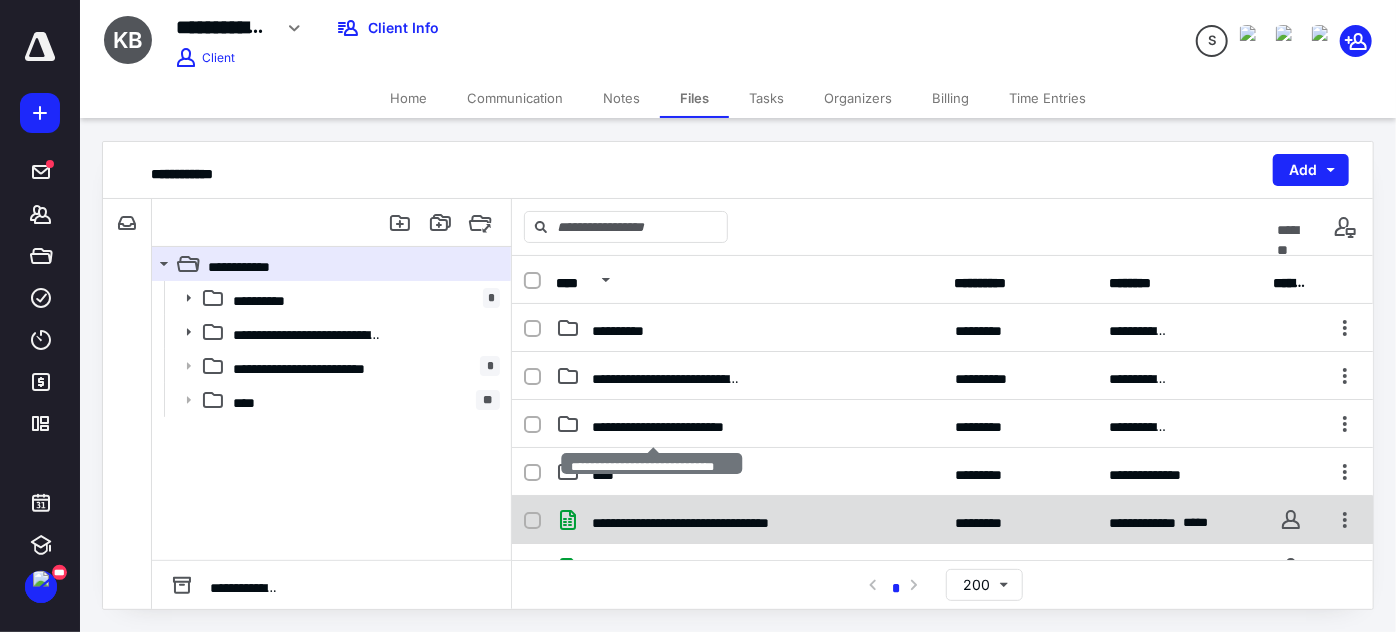 click on "**********" at bounding box center (687, 520) 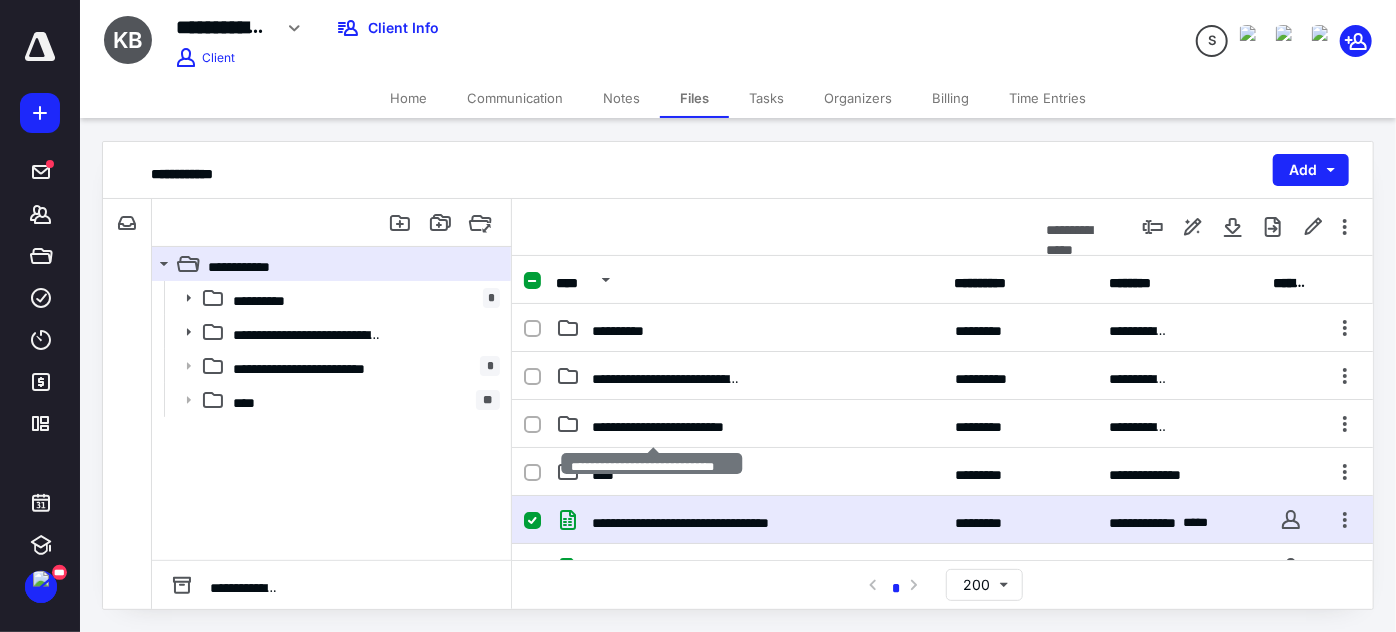 click on "**********" at bounding box center (687, 520) 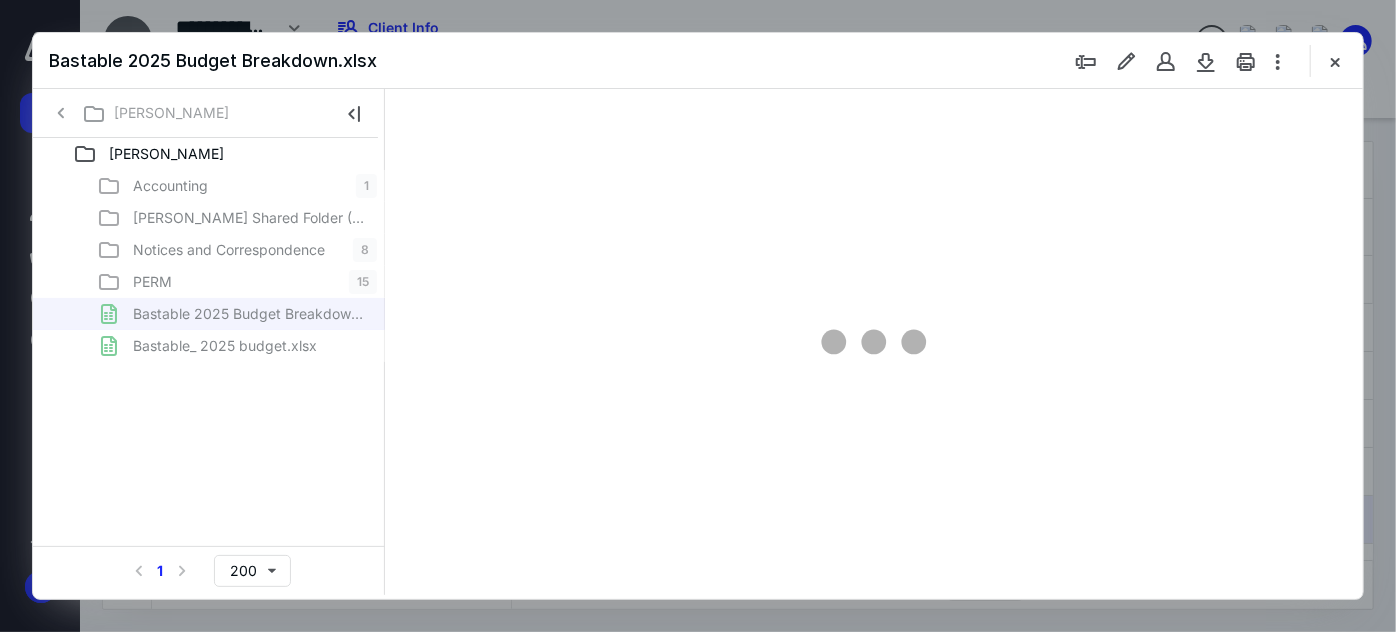 scroll, scrollTop: 0, scrollLeft: 0, axis: both 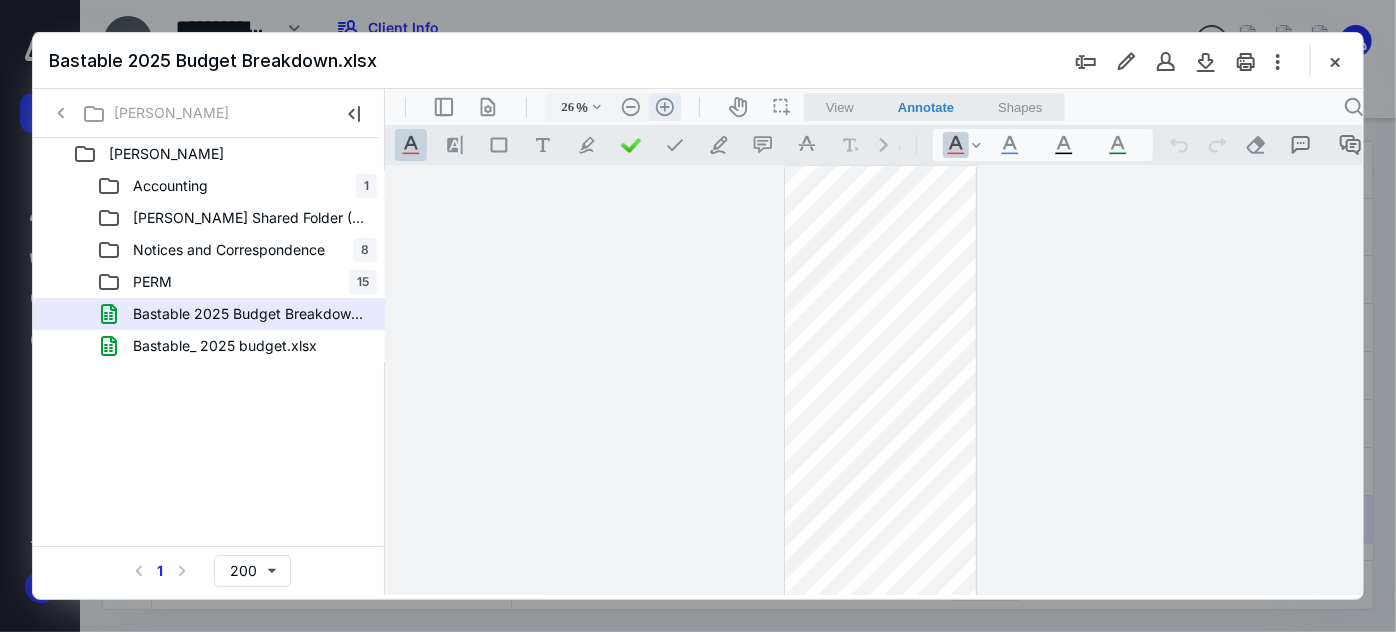 click on ".cls-1{fill:#abb0c4;} icon - header - zoom - in - line" at bounding box center [664, 106] 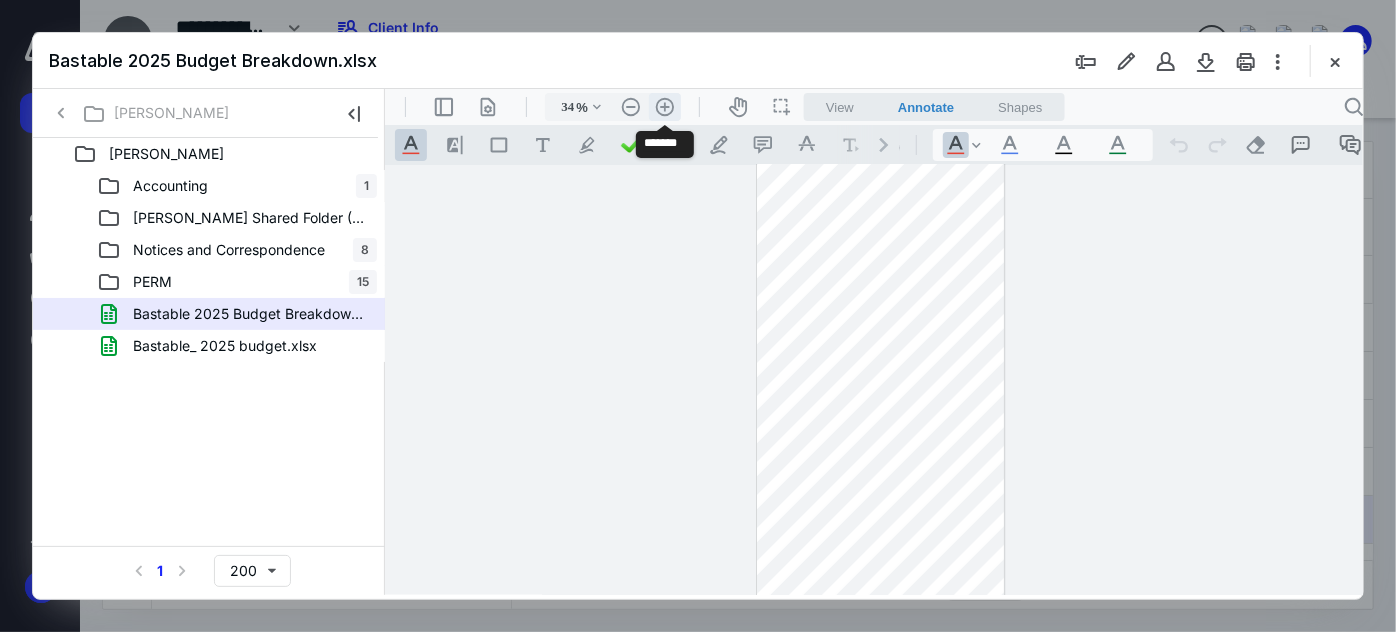click on ".cls-1{fill:#abb0c4;} icon - header - zoom - in - line" at bounding box center (664, 106) 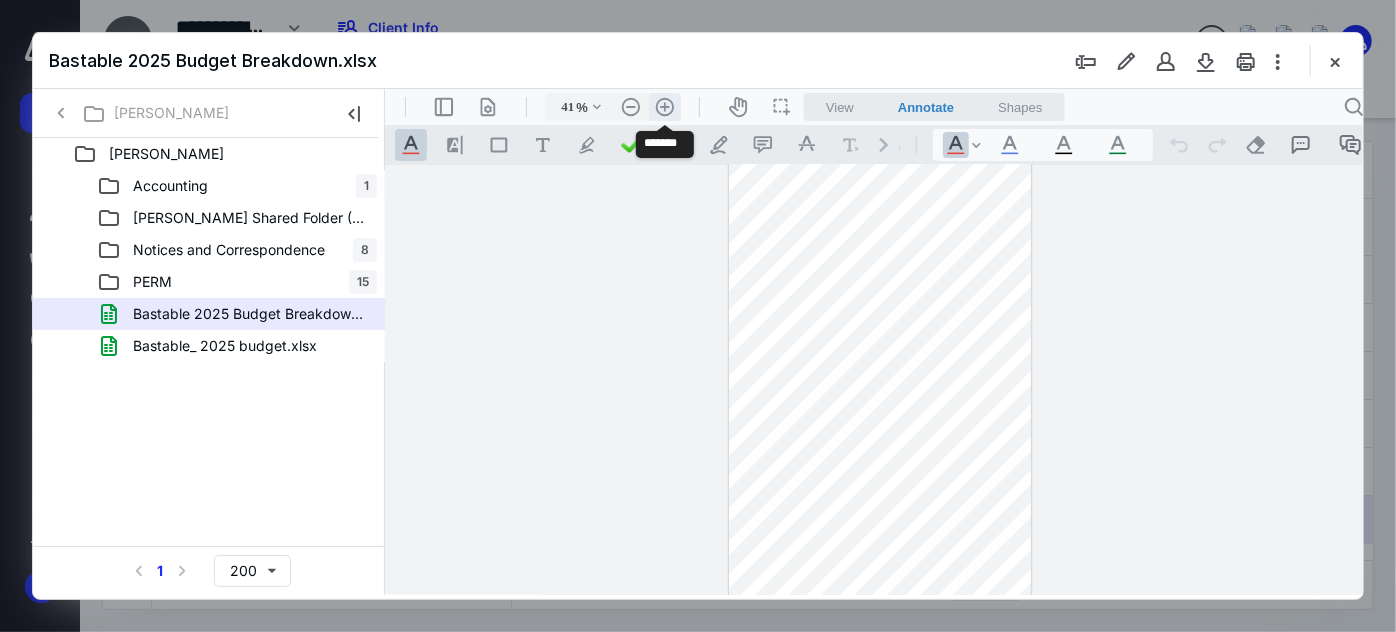 click on ".cls-1{fill:#abb0c4;} icon - header - zoom - in - line" at bounding box center (664, 106) 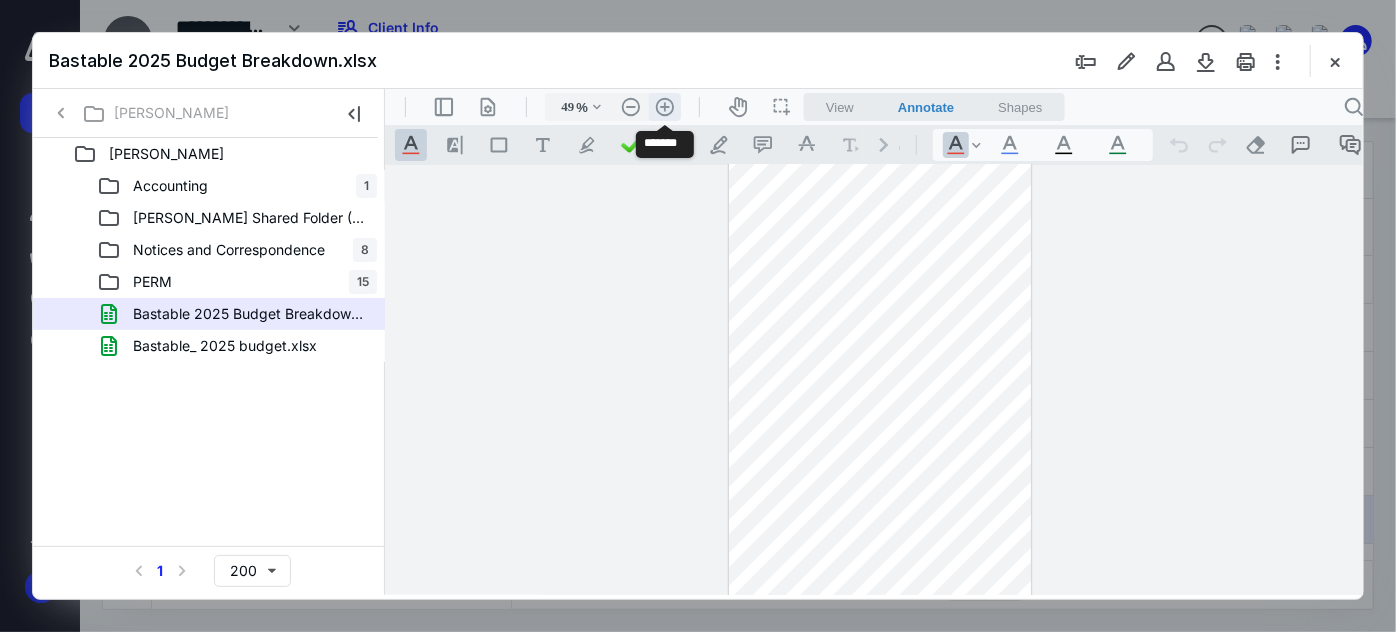 click on ".cls-1{fill:#abb0c4;} icon - header - zoom - in - line" at bounding box center [664, 106] 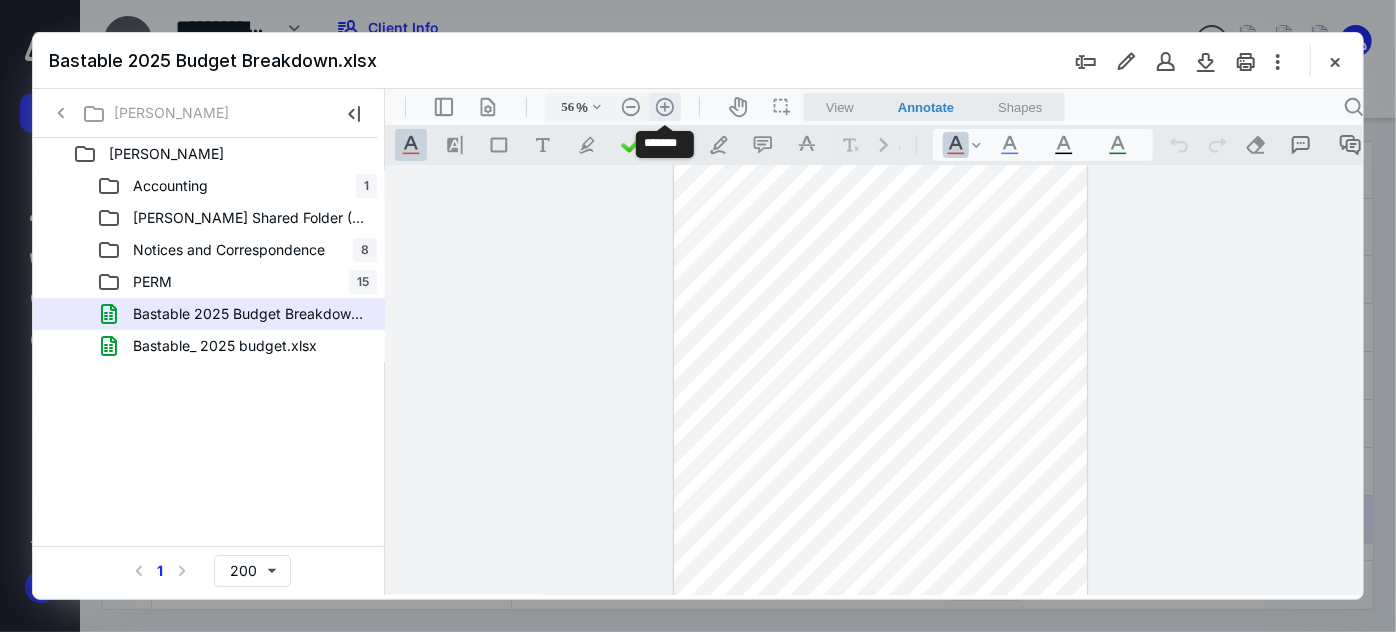click on ".cls-1{fill:#abb0c4;} icon - header - zoom - in - line" at bounding box center [664, 106] 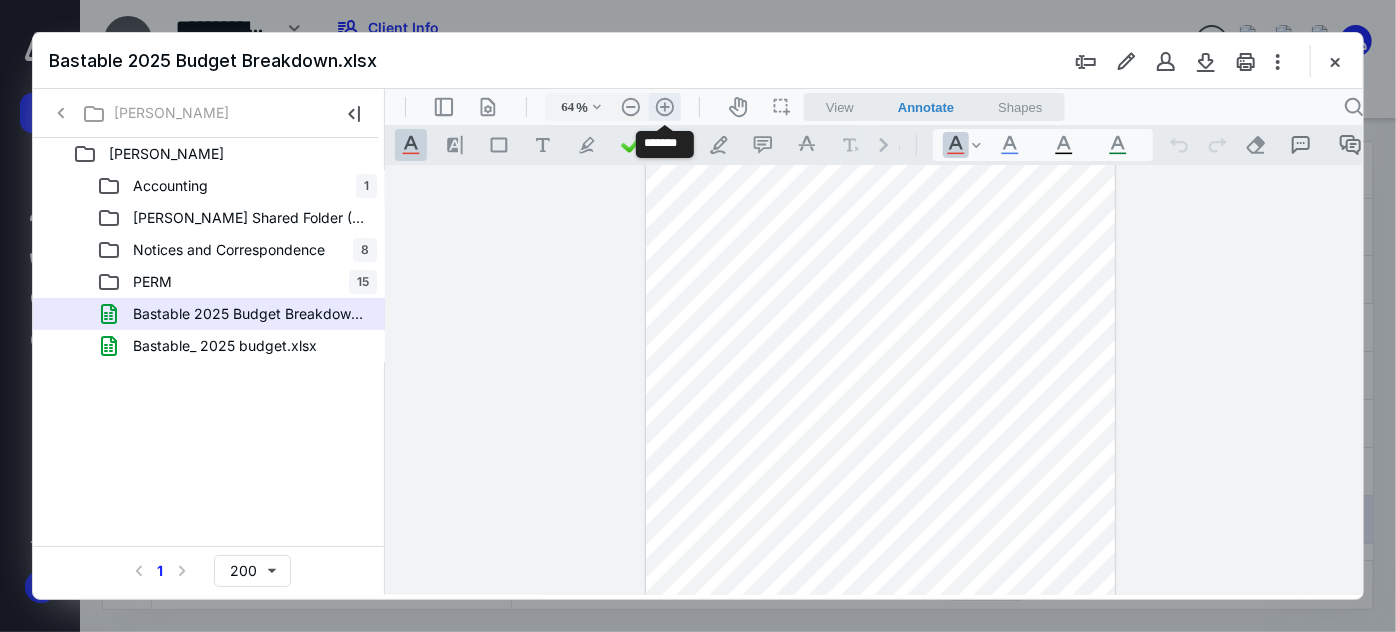 click on ".cls-1{fill:#abb0c4;} icon - header - zoom - in - line" at bounding box center [664, 106] 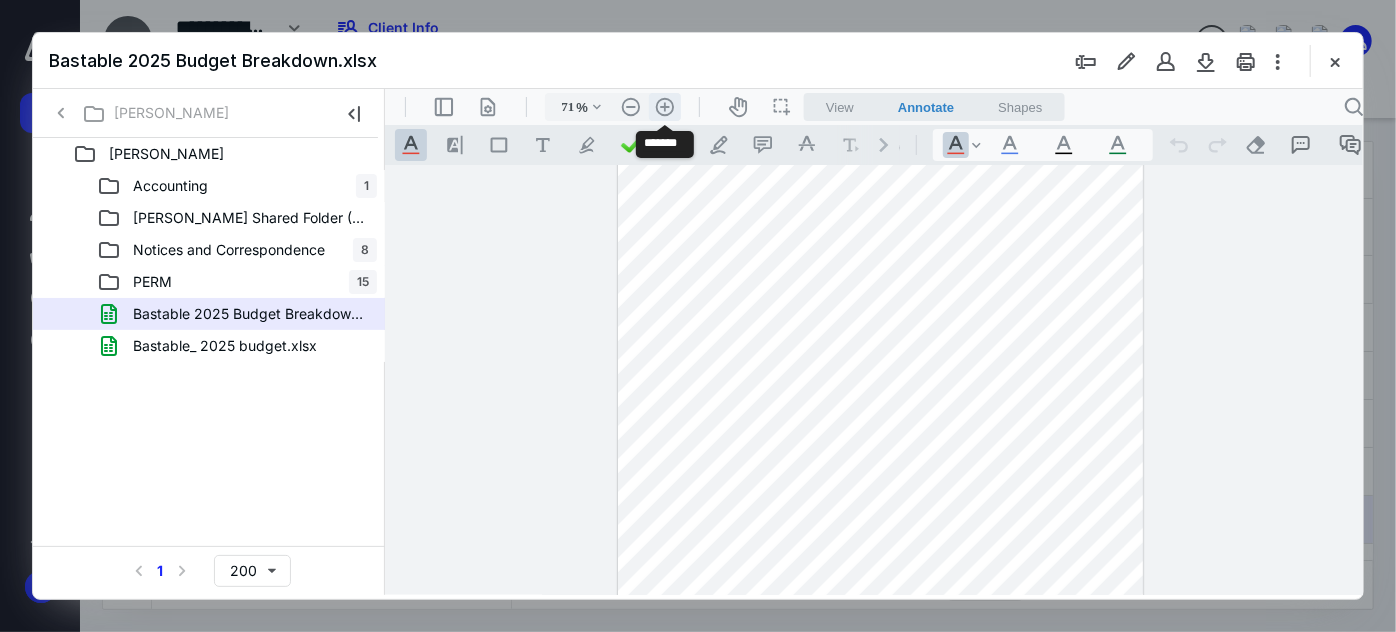 click on ".cls-1{fill:#abb0c4;} icon - header - zoom - in - line" at bounding box center [664, 106] 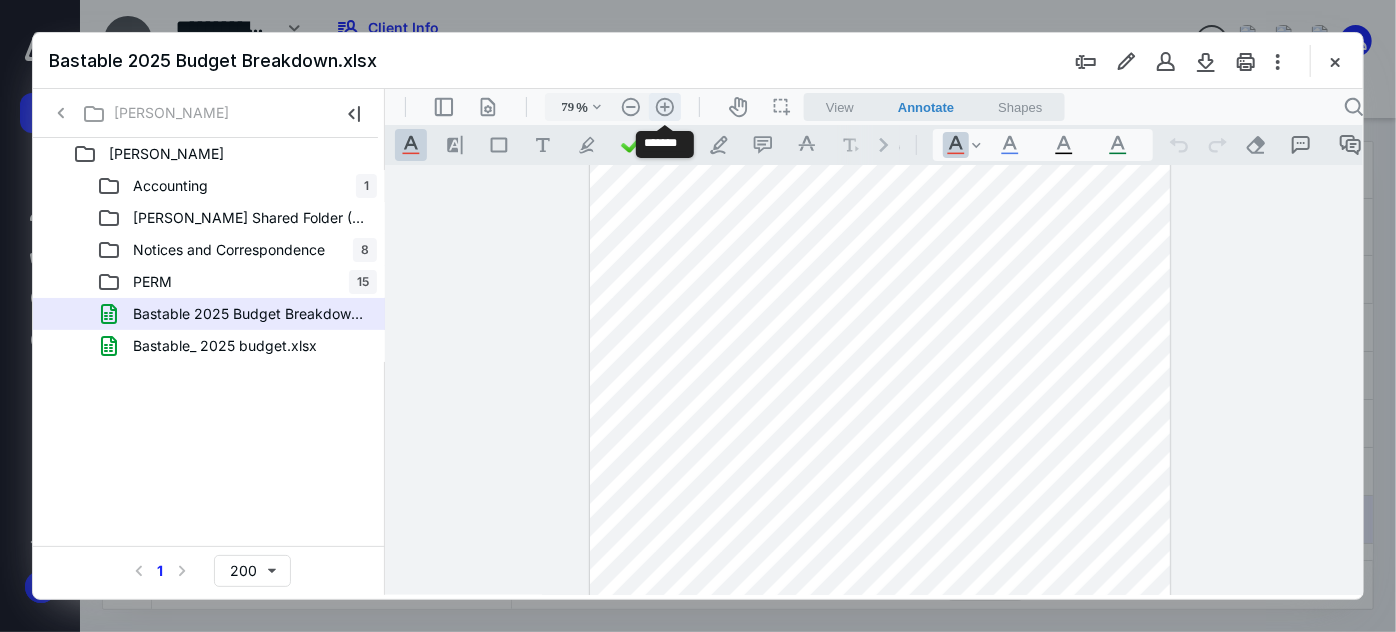 click on ".cls-1{fill:#abb0c4;} icon - header - zoom - in - line" at bounding box center (664, 106) 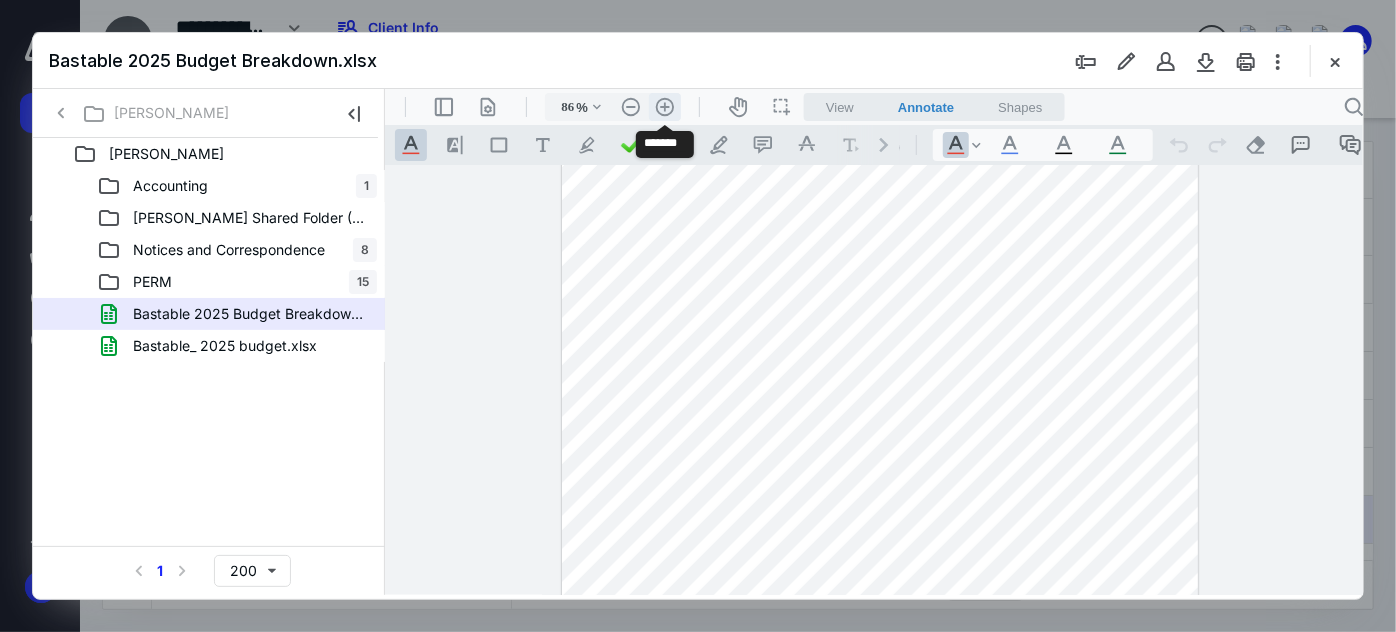 click on ".cls-1{fill:#abb0c4;} icon - header - zoom - in - line" at bounding box center (664, 106) 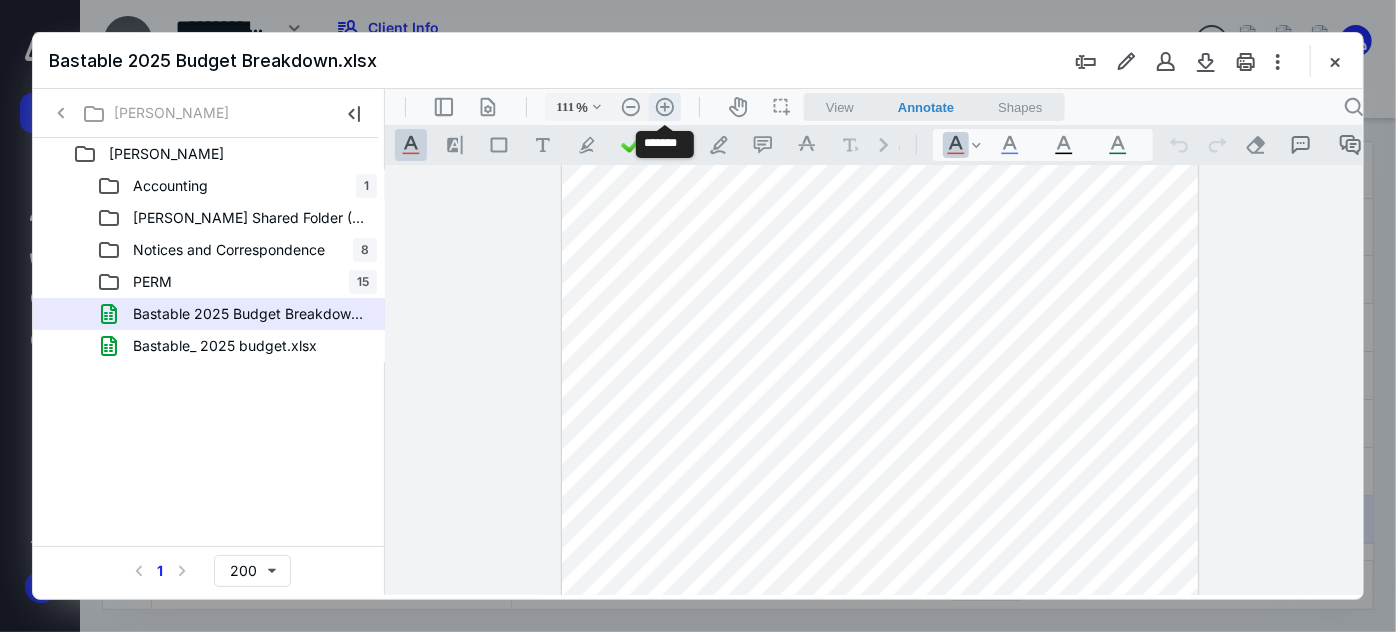 scroll, scrollTop: 610, scrollLeft: 0, axis: vertical 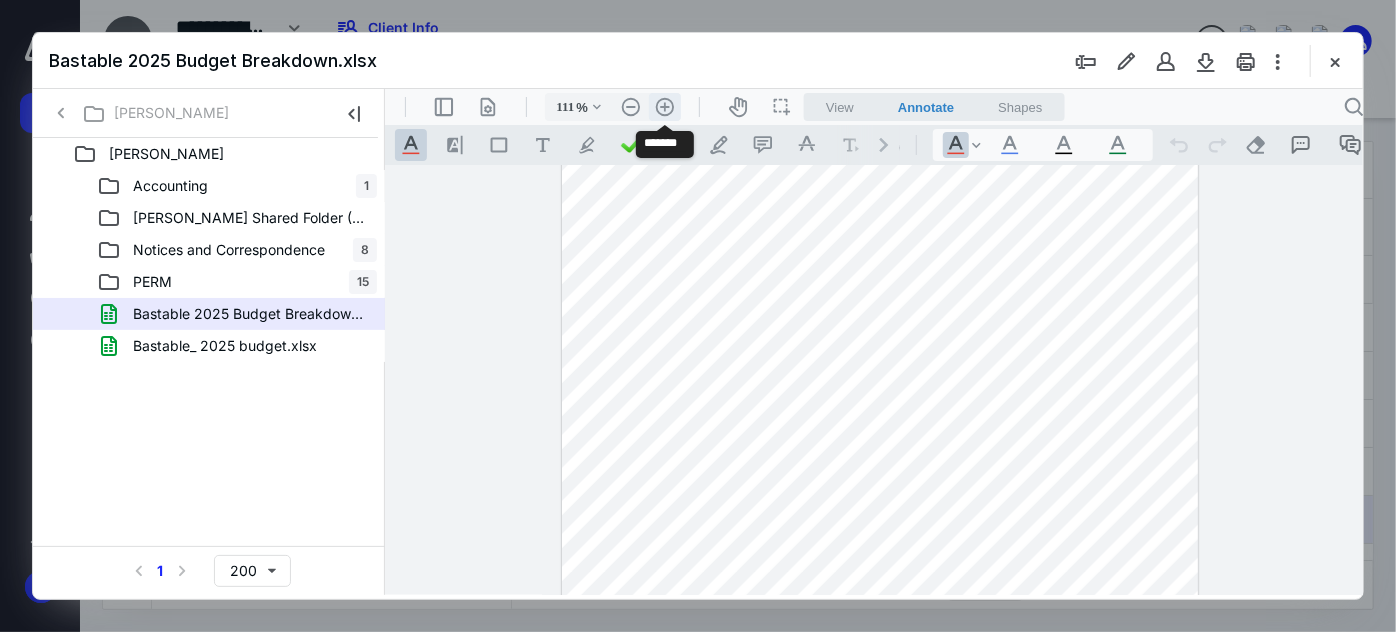click on ".cls-1{fill:#abb0c4;} icon - header - zoom - in - line" at bounding box center [664, 106] 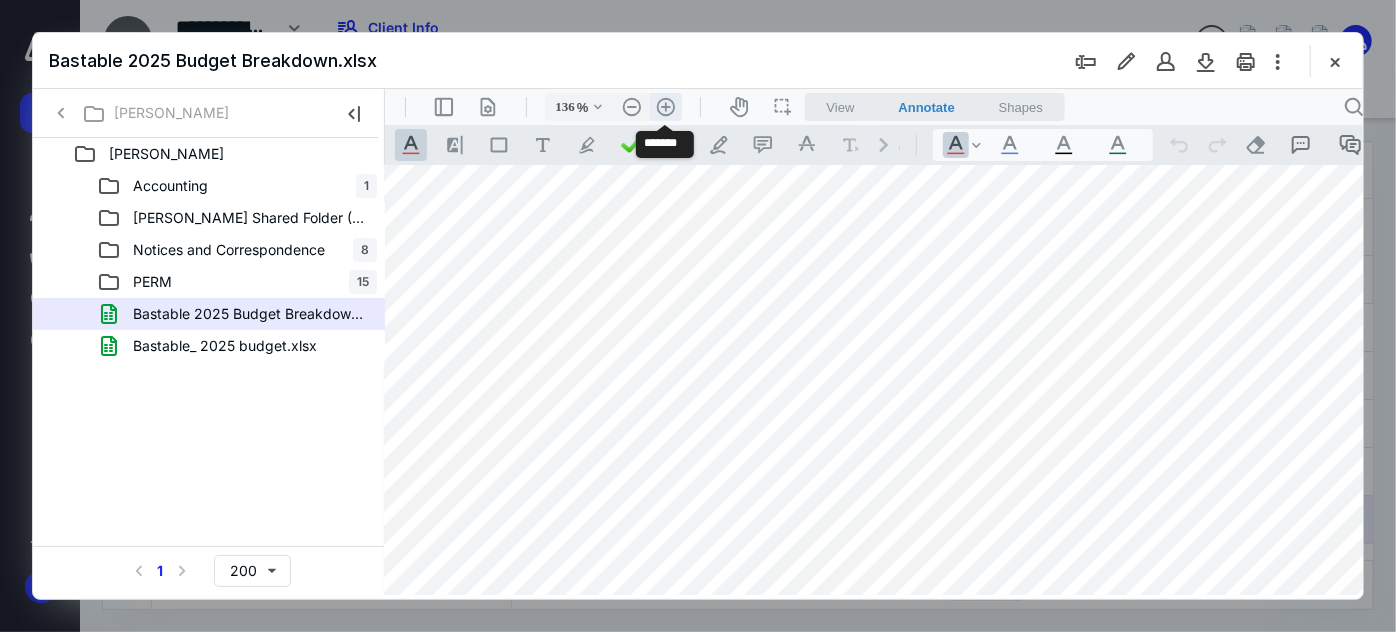 click on ".cls-1{fill:#abb0c4;} icon - header - zoom - in - line" at bounding box center (665, 106) 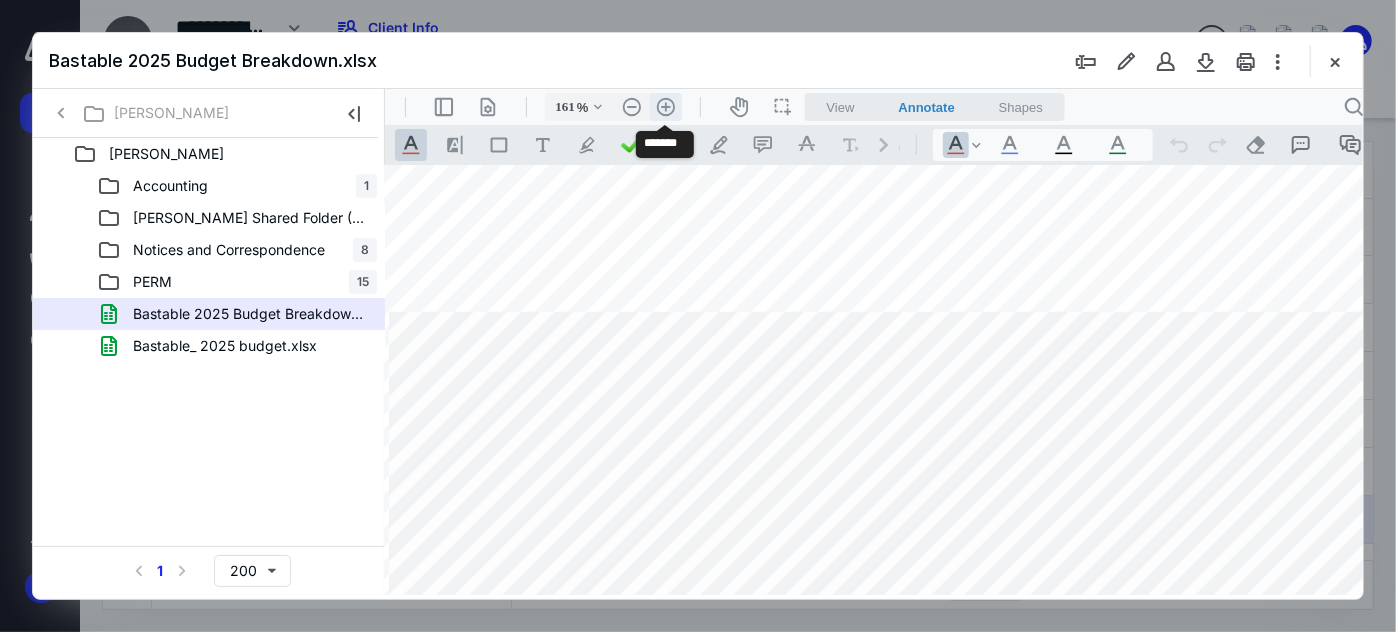 scroll, scrollTop: 969, scrollLeft: 111, axis: both 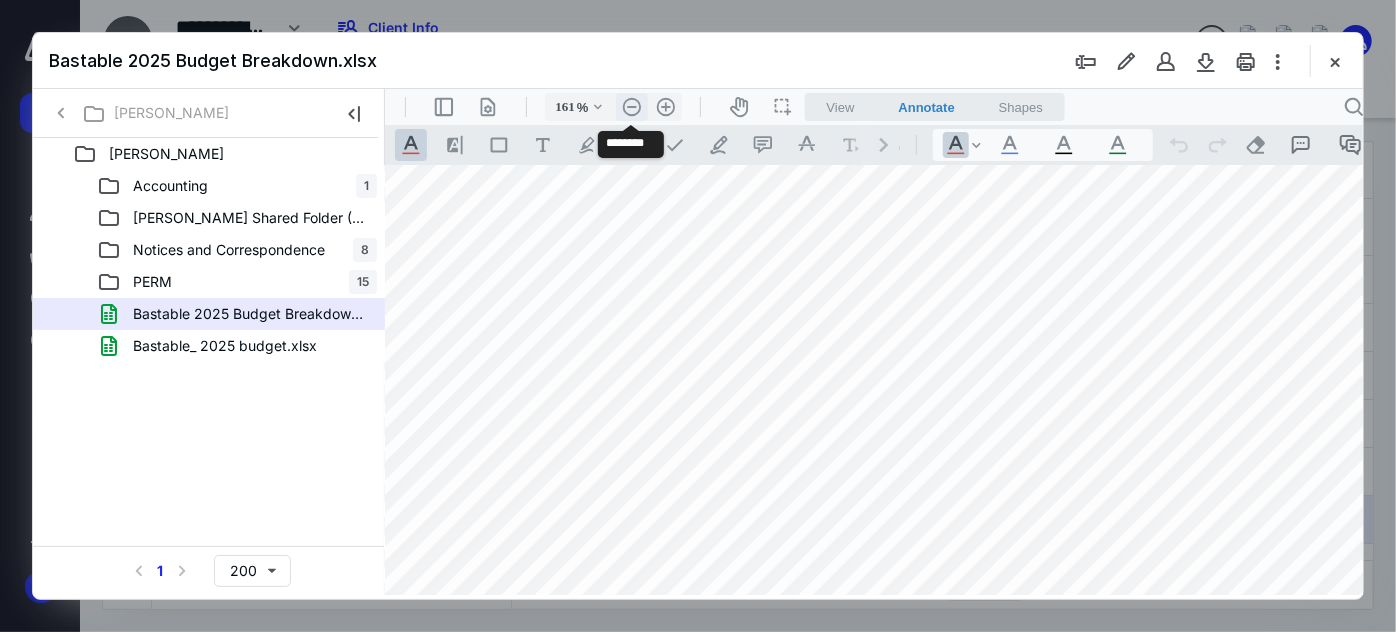 click on ".cls-1{fill:#abb0c4;} icon - header - zoom - out - line" at bounding box center (631, 106) 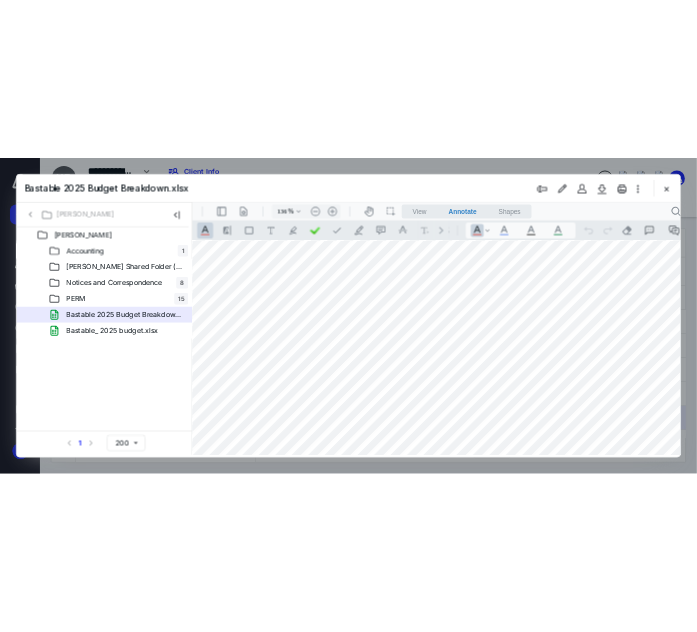 scroll, scrollTop: 53, scrollLeft: 31, axis: both 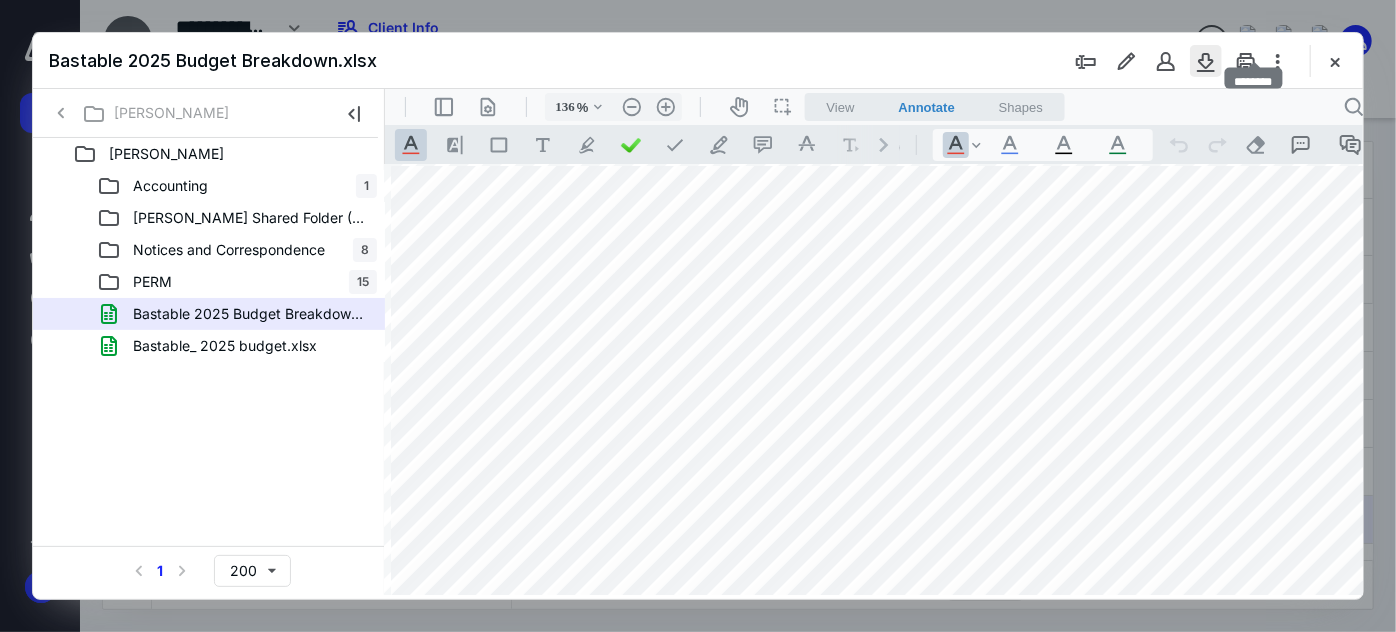 click at bounding box center (1206, 61) 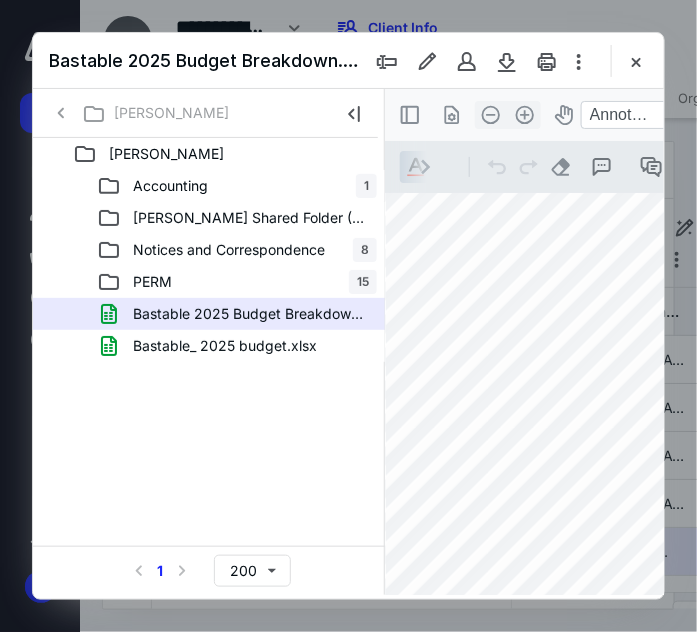 scroll, scrollTop: 275, scrollLeft: 406, axis: both 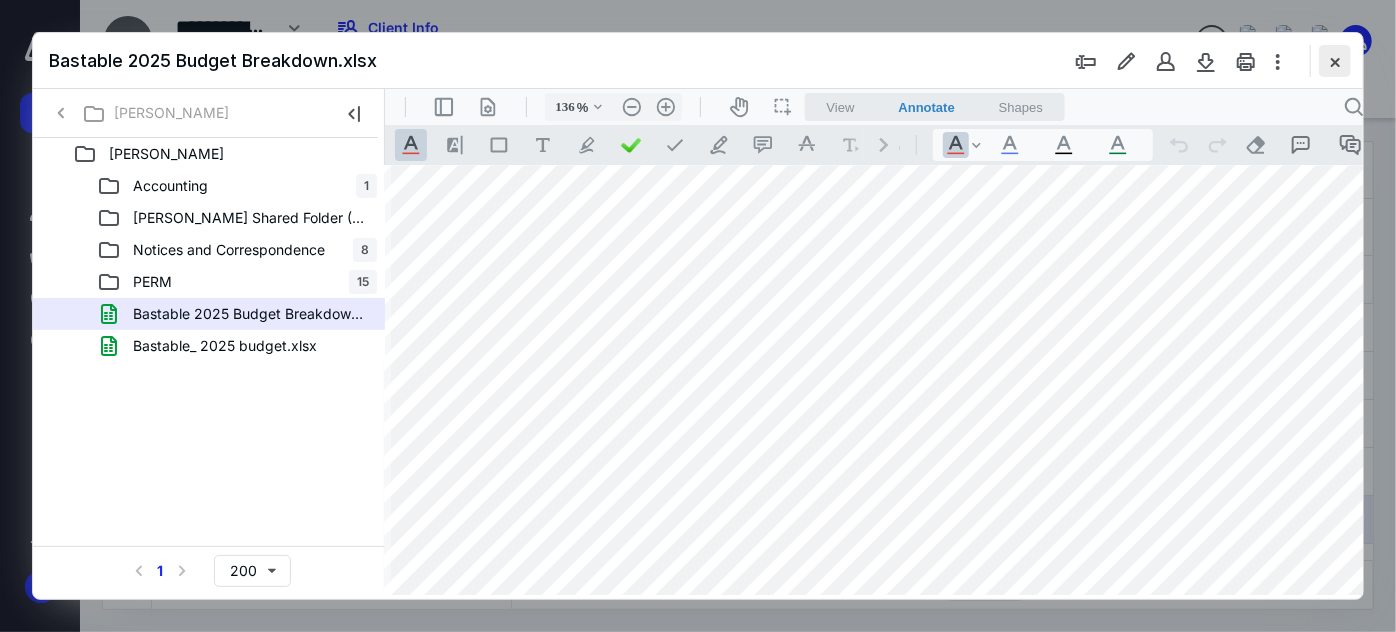 click at bounding box center (1335, 61) 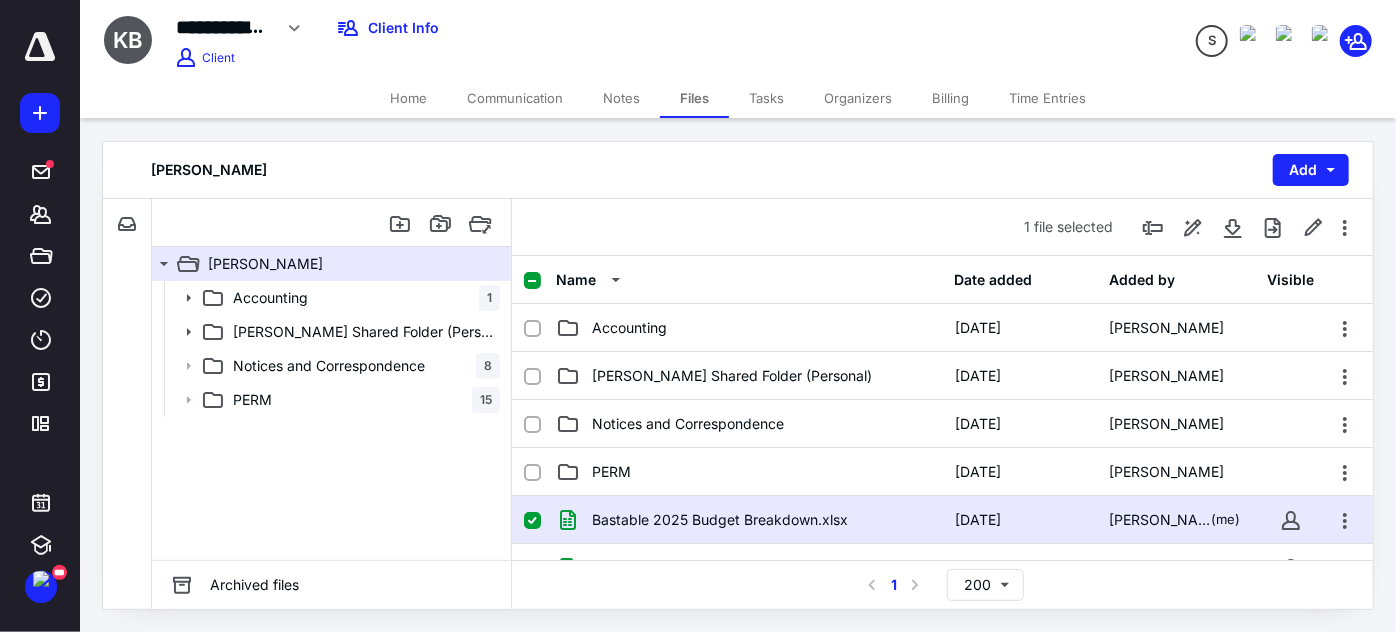 click on "Bastable 2025 Budget Breakdown.xlsx 6/12/2025 Klodia Thomas  (me) Bastable_ 2025 budget.xlsx 6/11/2025 Carlie Bittel" at bounding box center (942, 646) 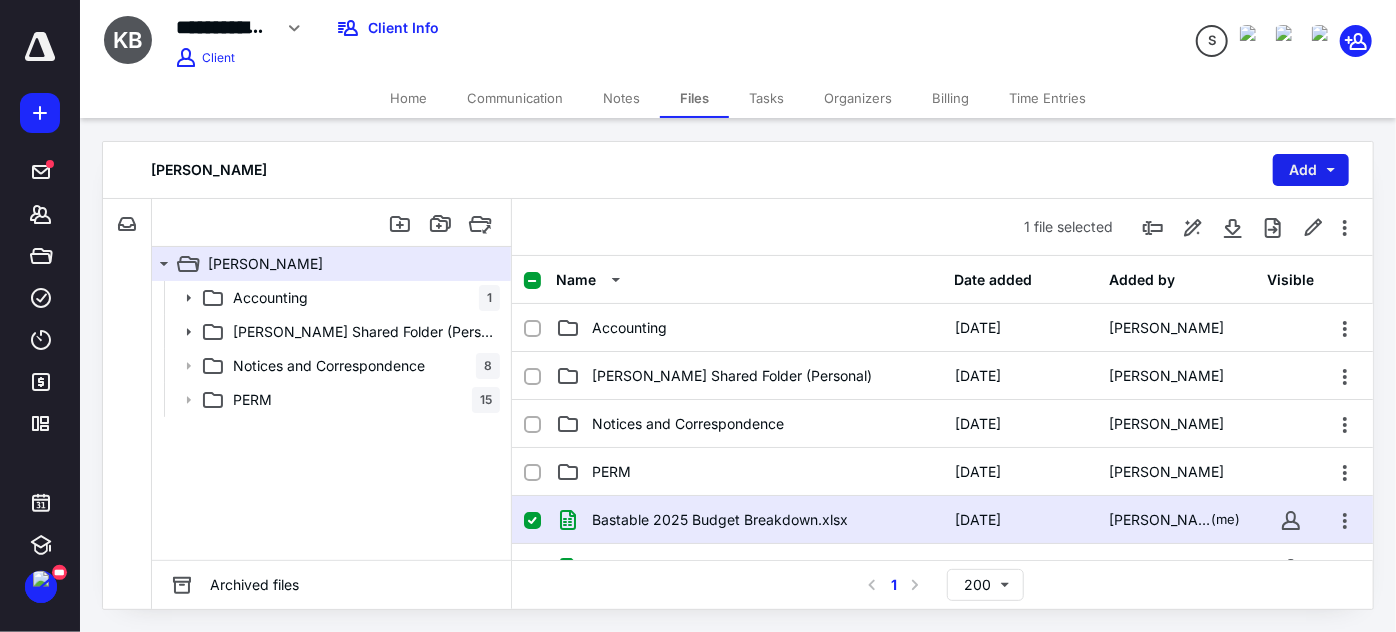 click on "Add" at bounding box center (1311, 170) 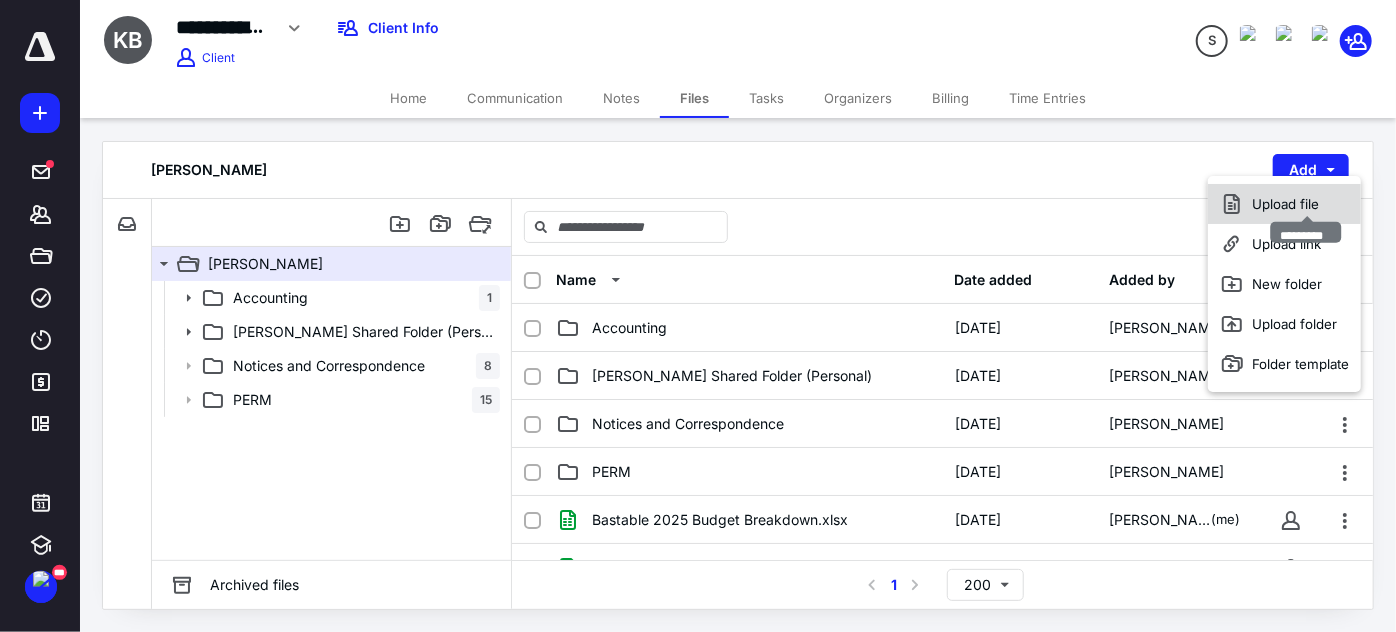 click on "Upload file" at bounding box center [1284, 204] 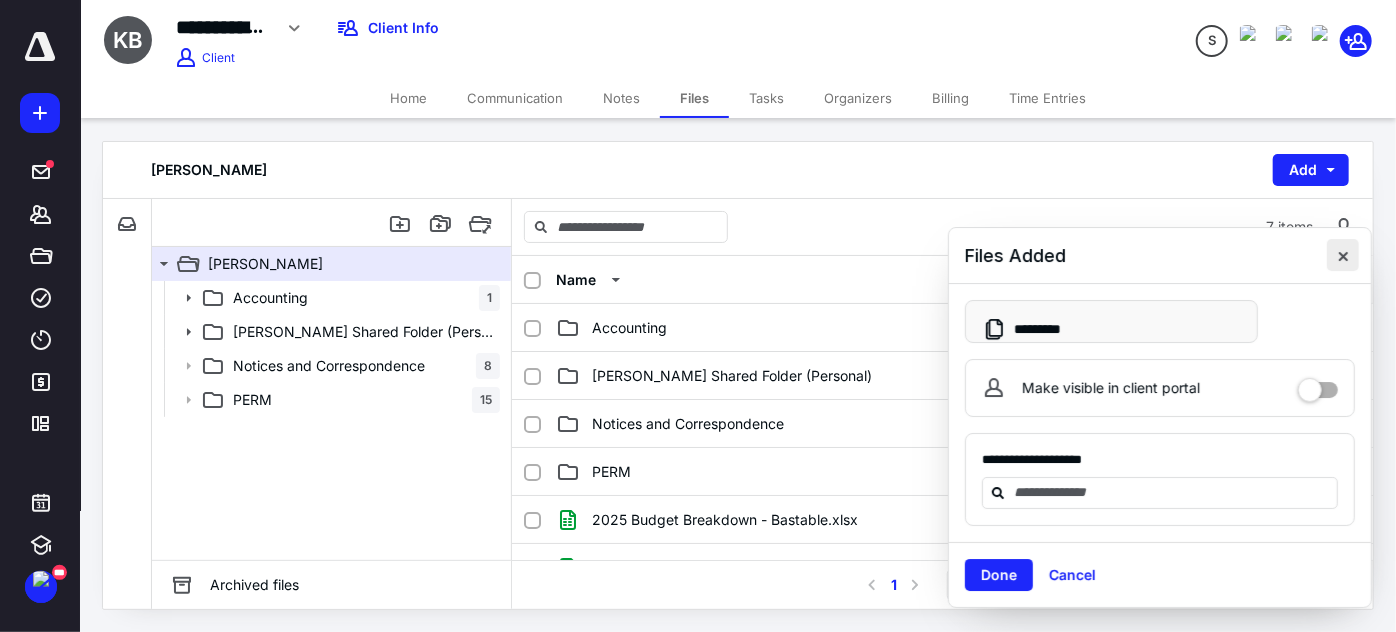 click at bounding box center (1343, 255) 